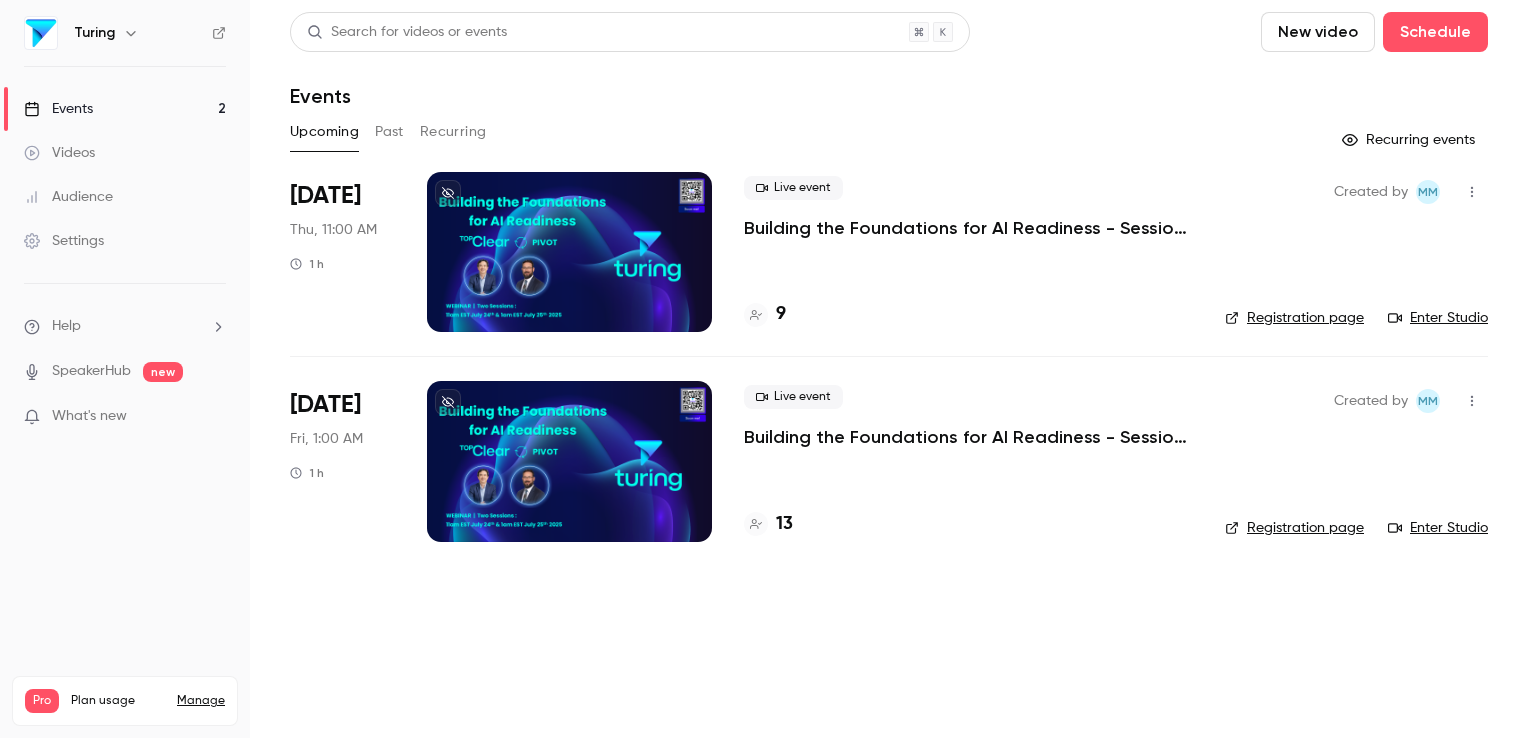 scroll, scrollTop: 0, scrollLeft: 0, axis: both 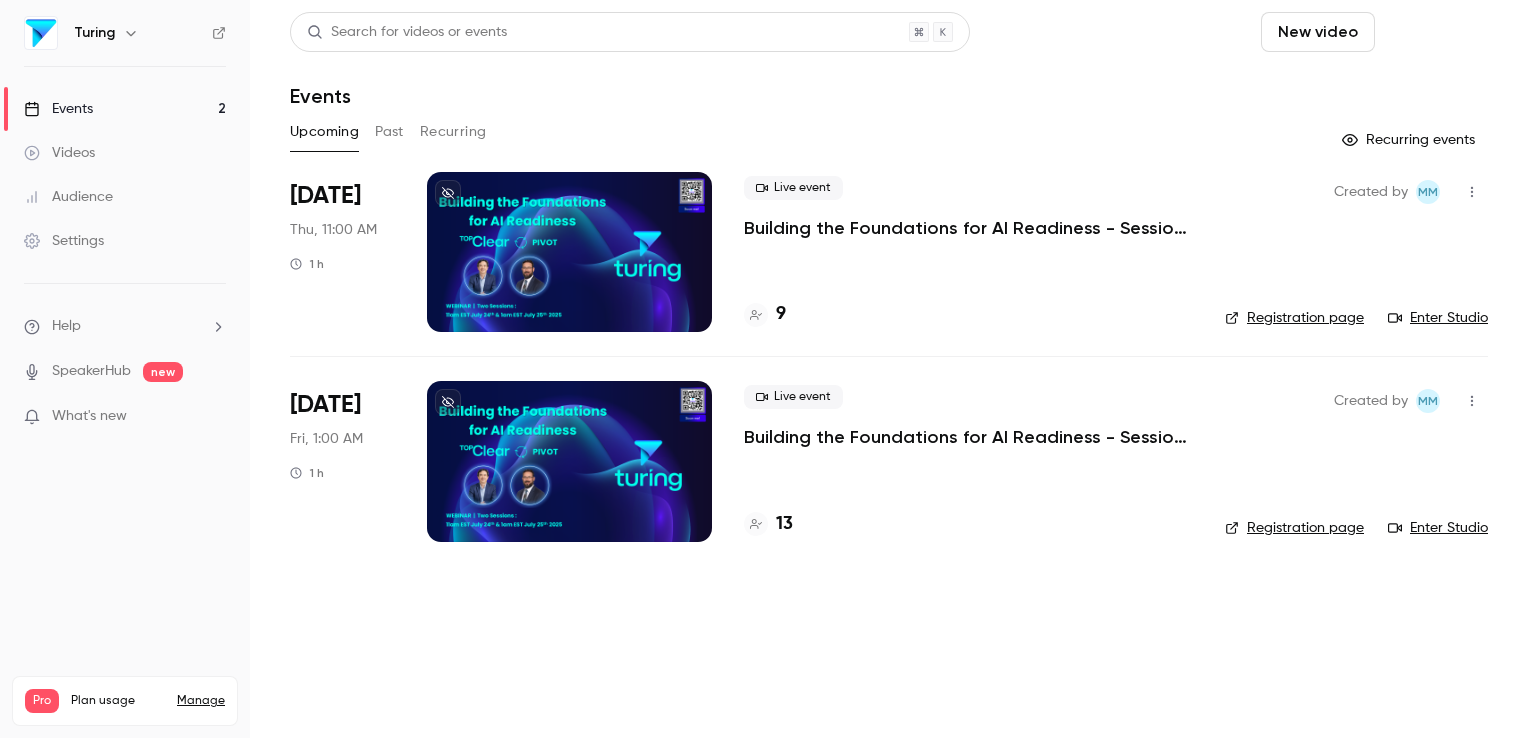 click on "Schedule" at bounding box center (1435, 32) 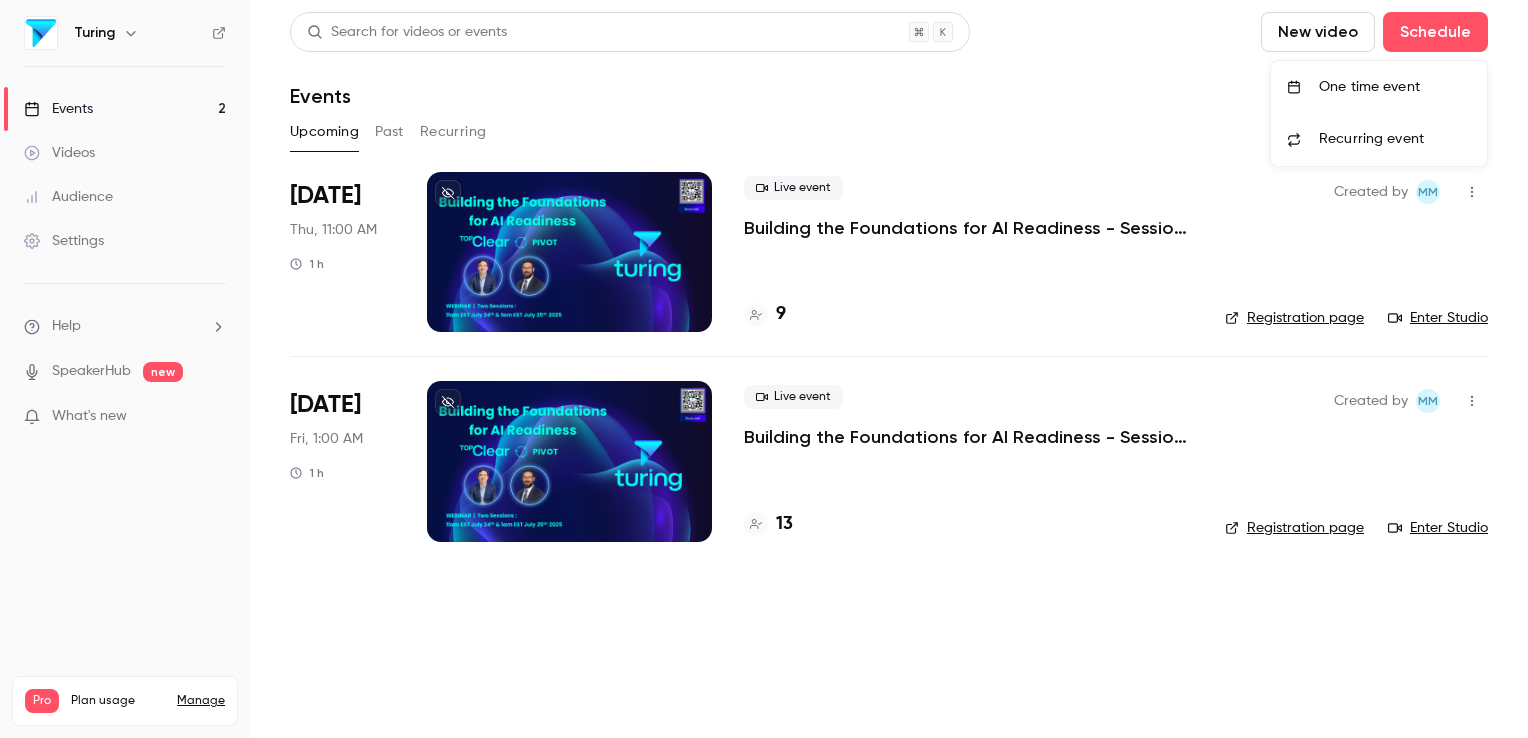 click on "One time event" at bounding box center [1395, 87] 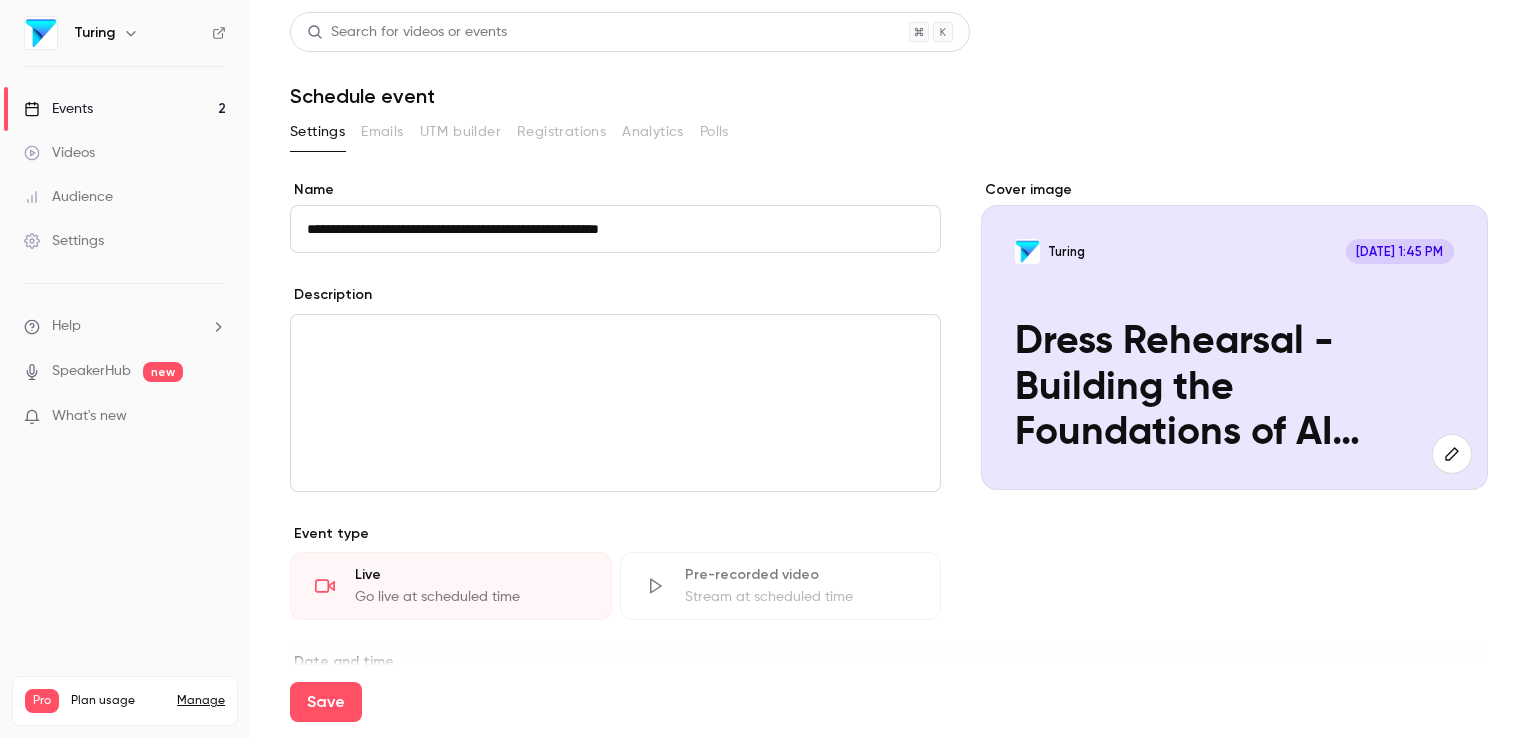 type on "**********" 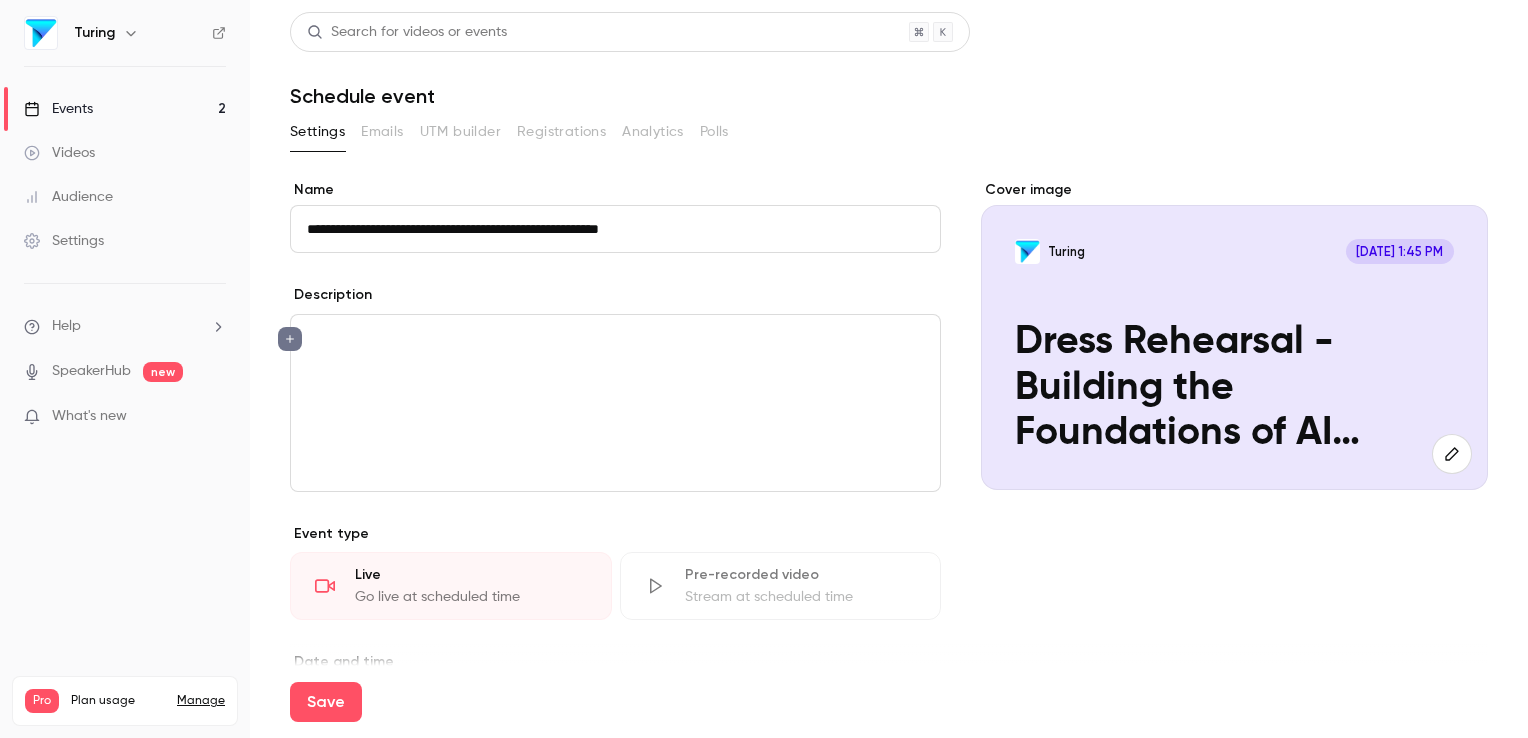type 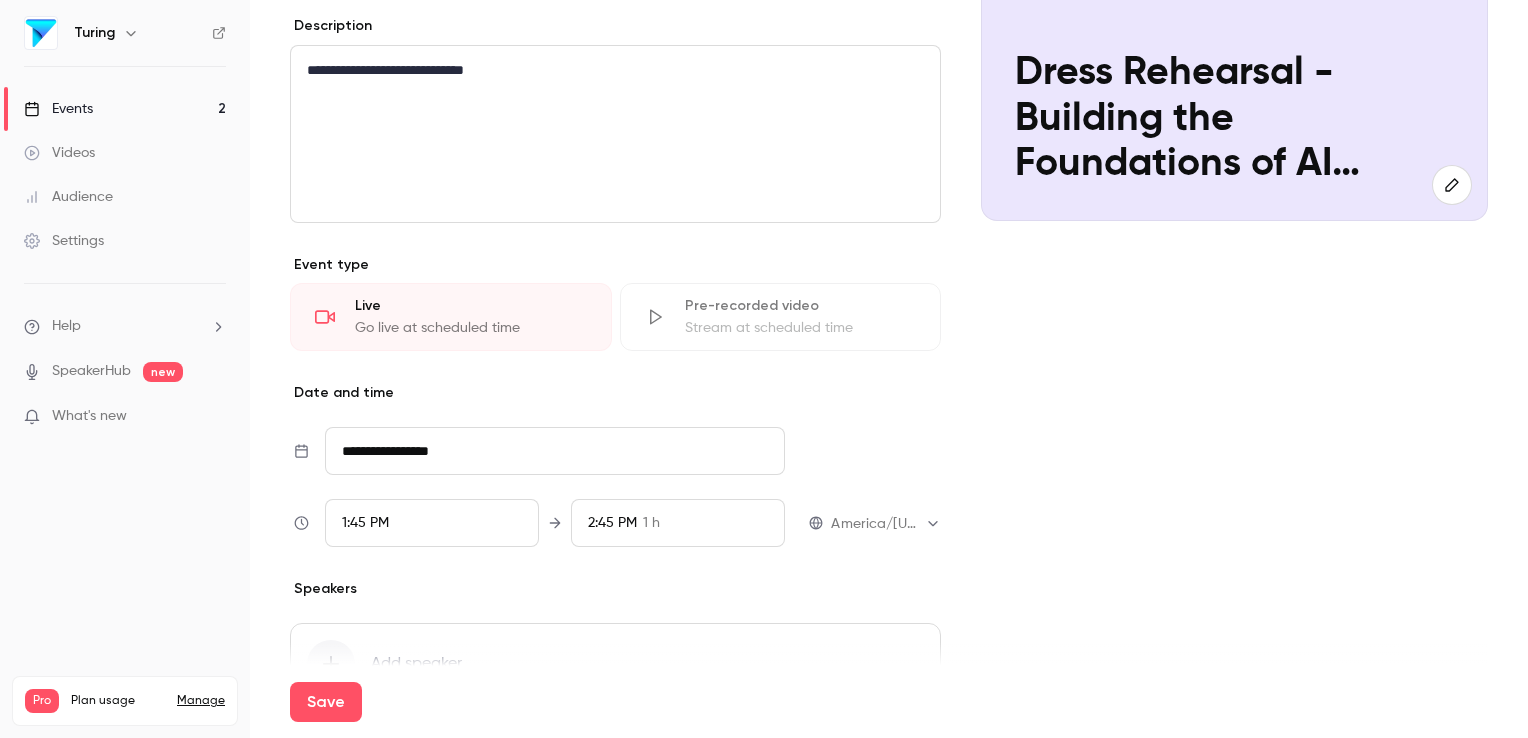 scroll, scrollTop: 268, scrollLeft: 0, axis: vertical 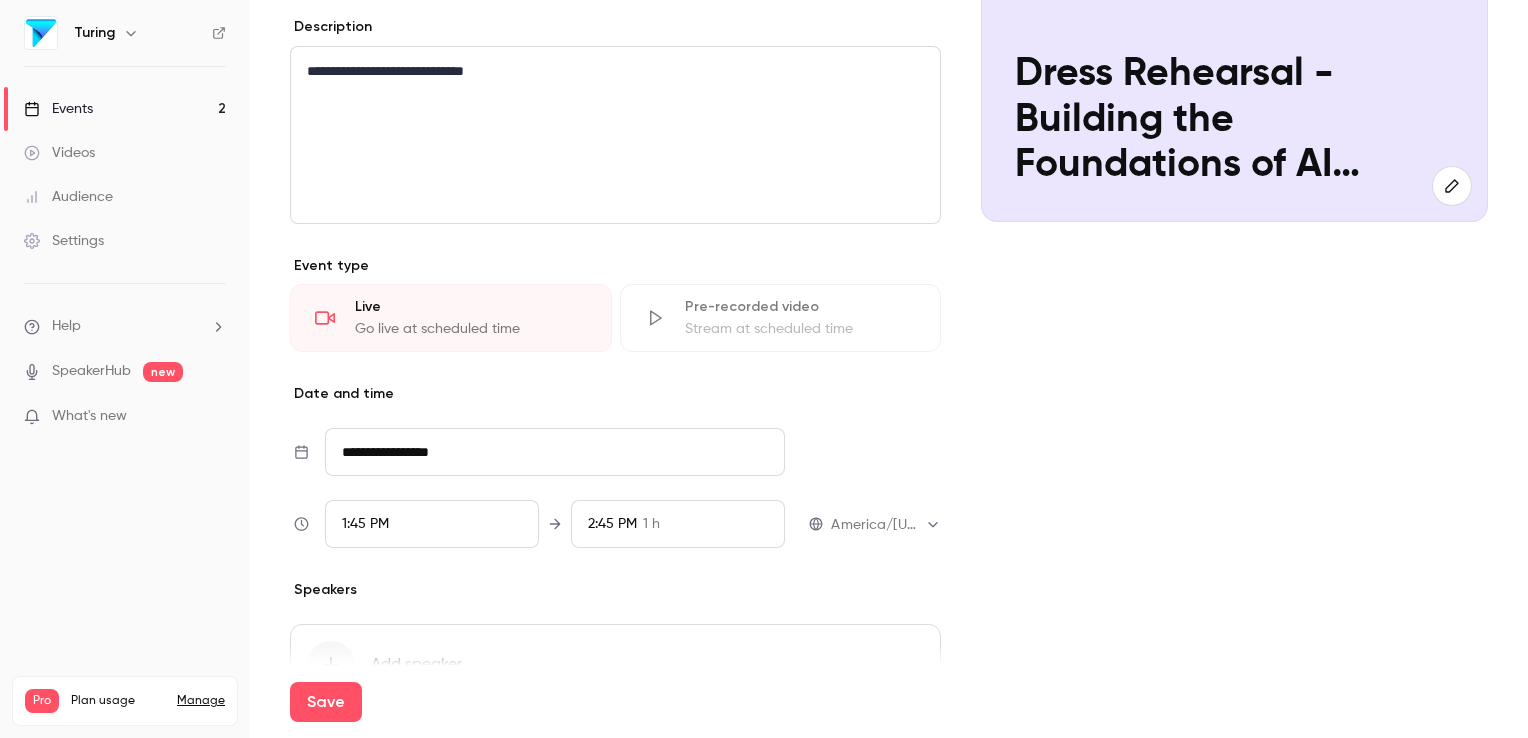 click on "**********" at bounding box center [555, 452] 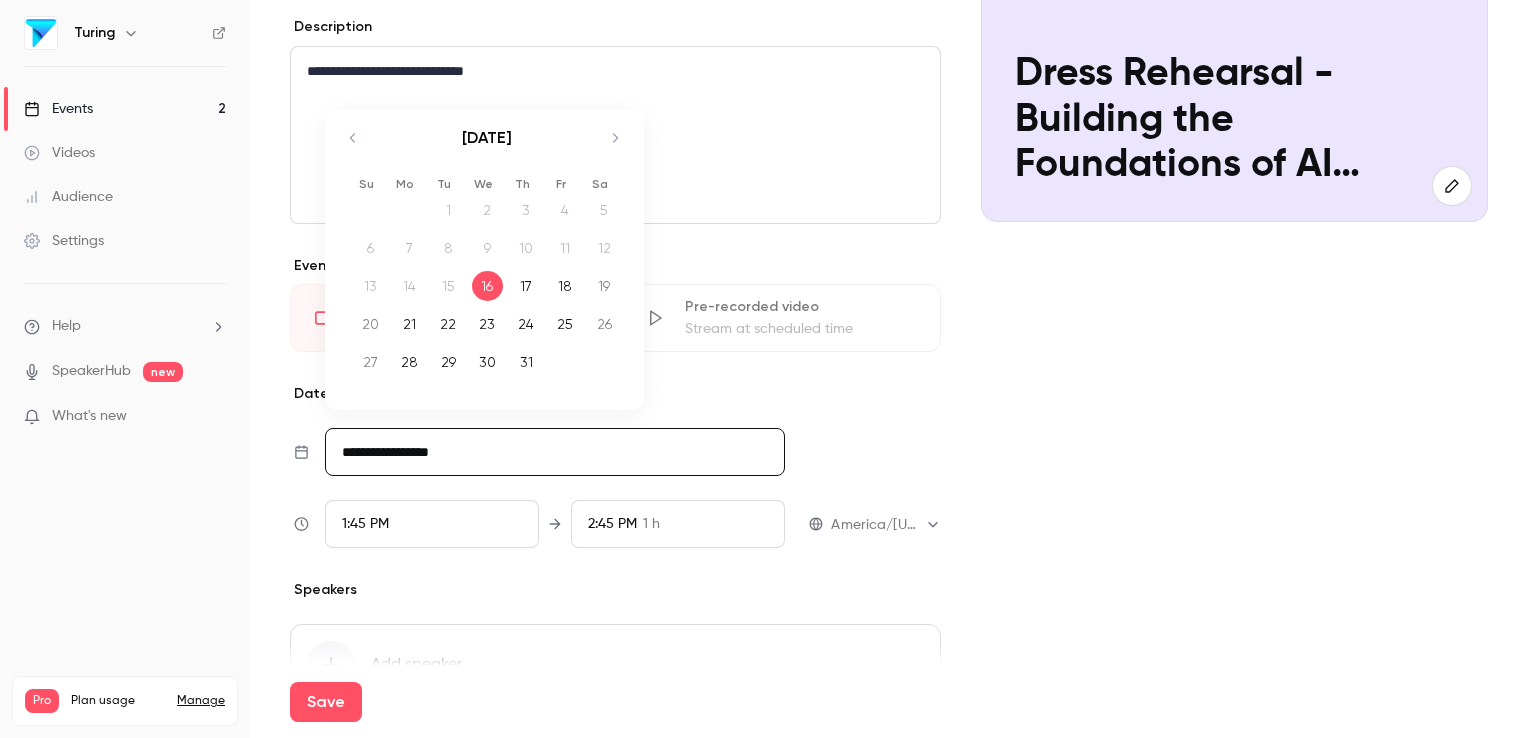click on "18" at bounding box center [565, 286] 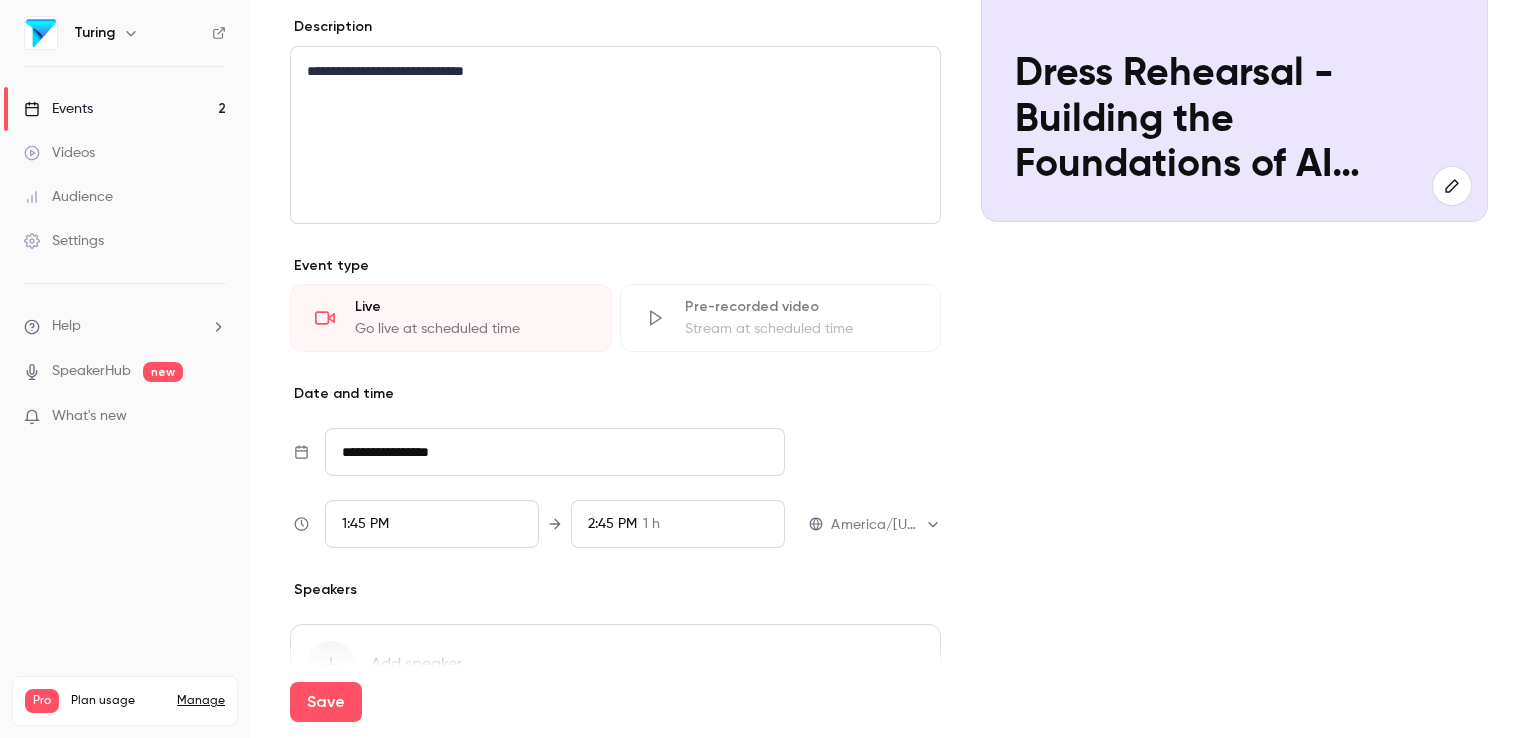 click on "1:45 PM" at bounding box center (432, 524) 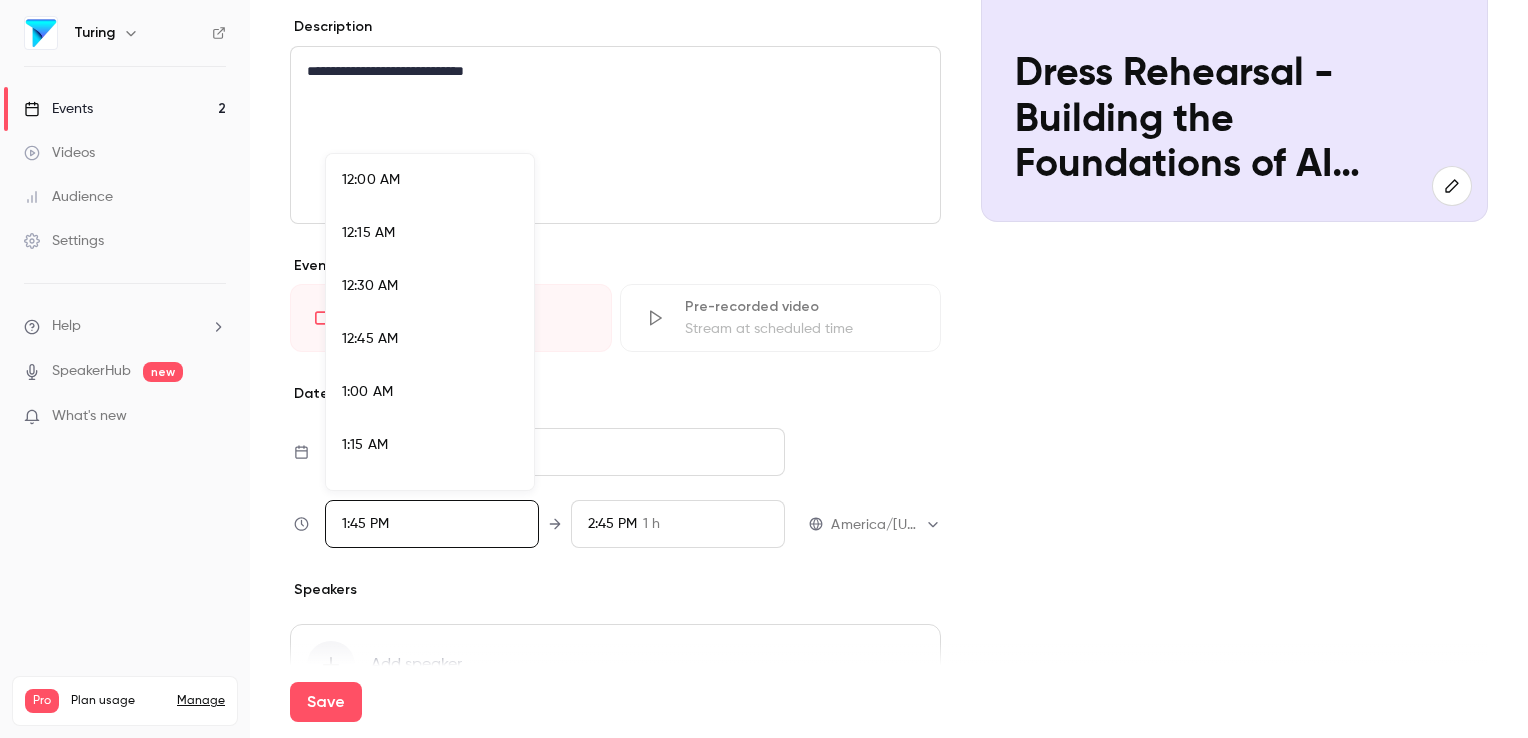 scroll, scrollTop: 2773, scrollLeft: 0, axis: vertical 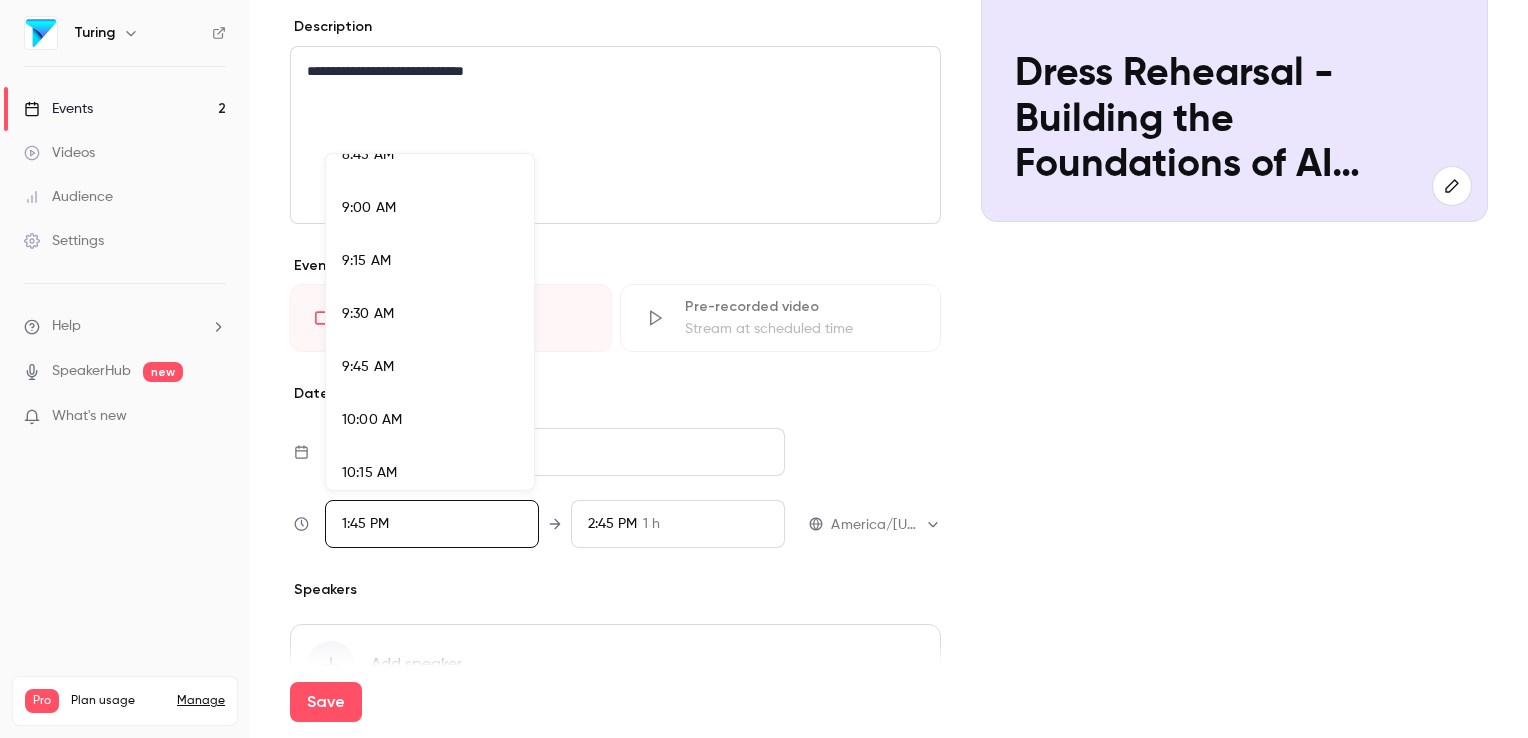 click on "9:00 AM" at bounding box center (430, 208) 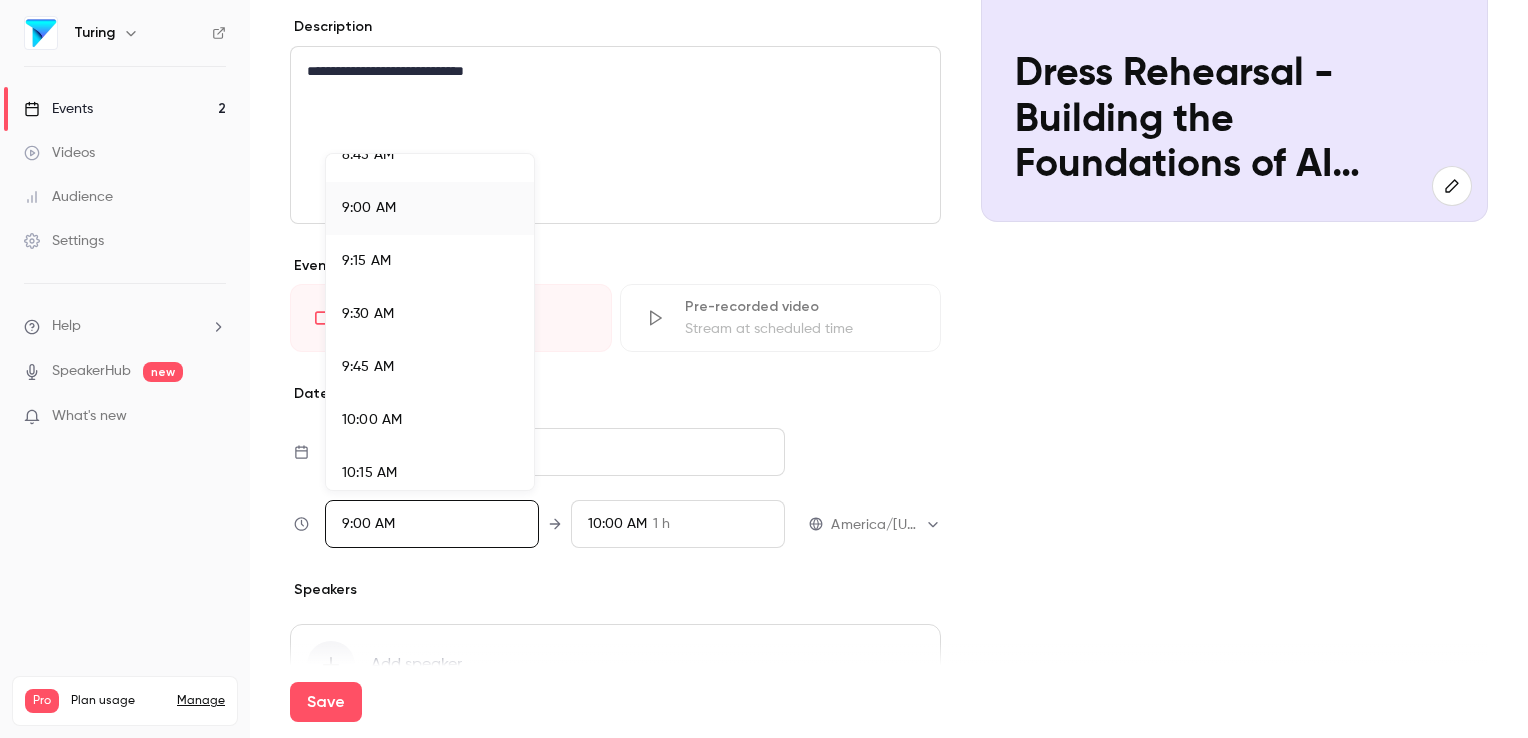 click at bounding box center [764, 369] 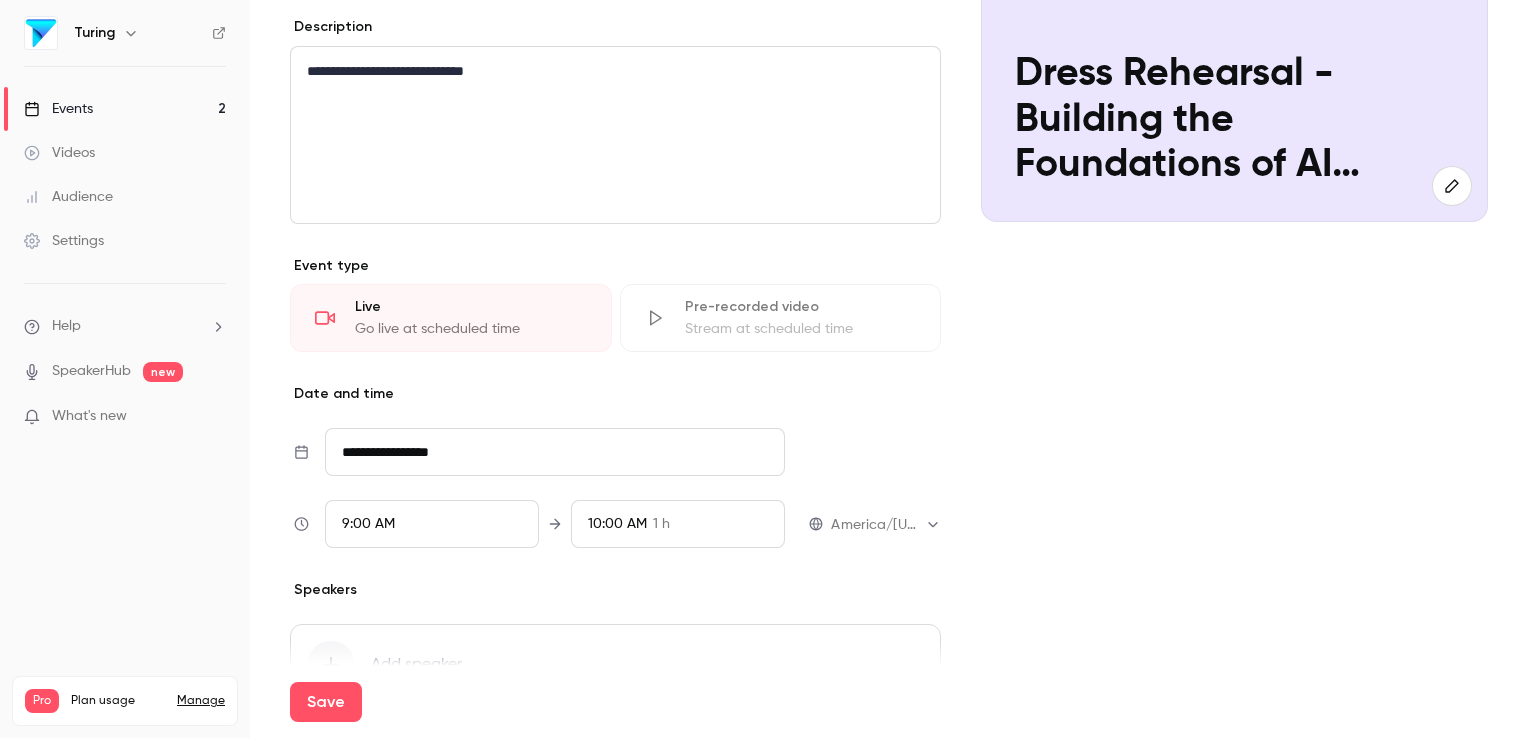 scroll, scrollTop: 2773, scrollLeft: 0, axis: vertical 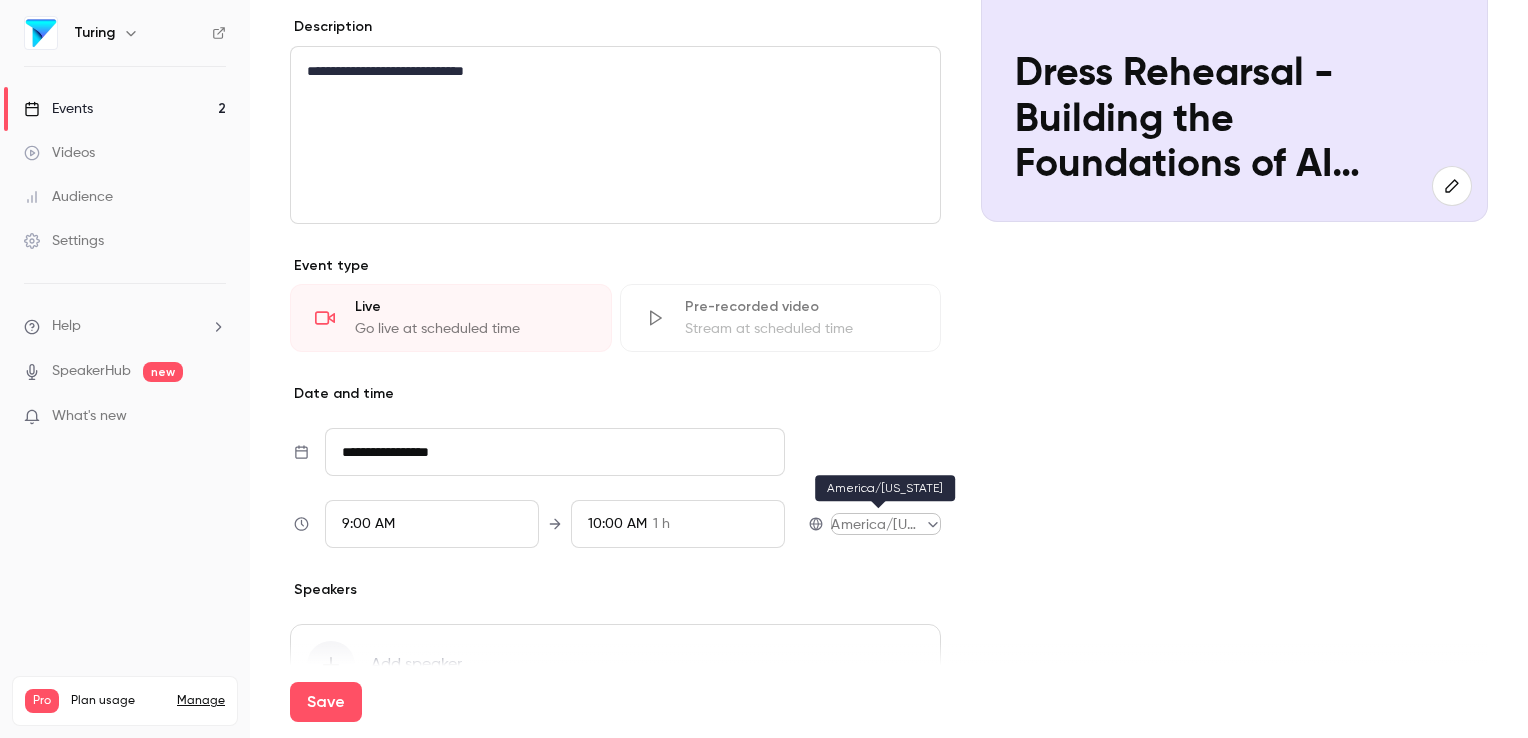 click on "**********" at bounding box center [764, 369] 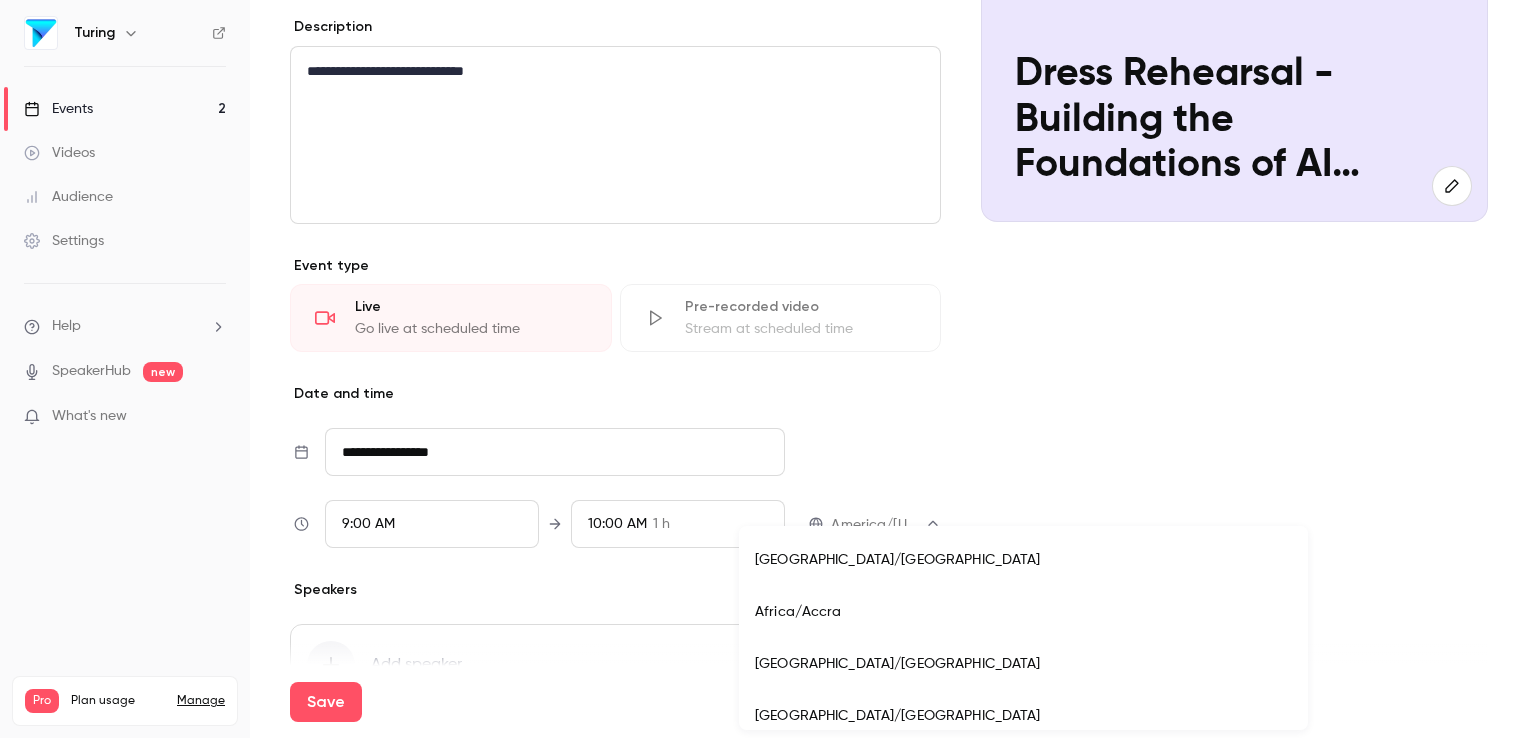 scroll, scrollTop: 7940, scrollLeft: 0, axis: vertical 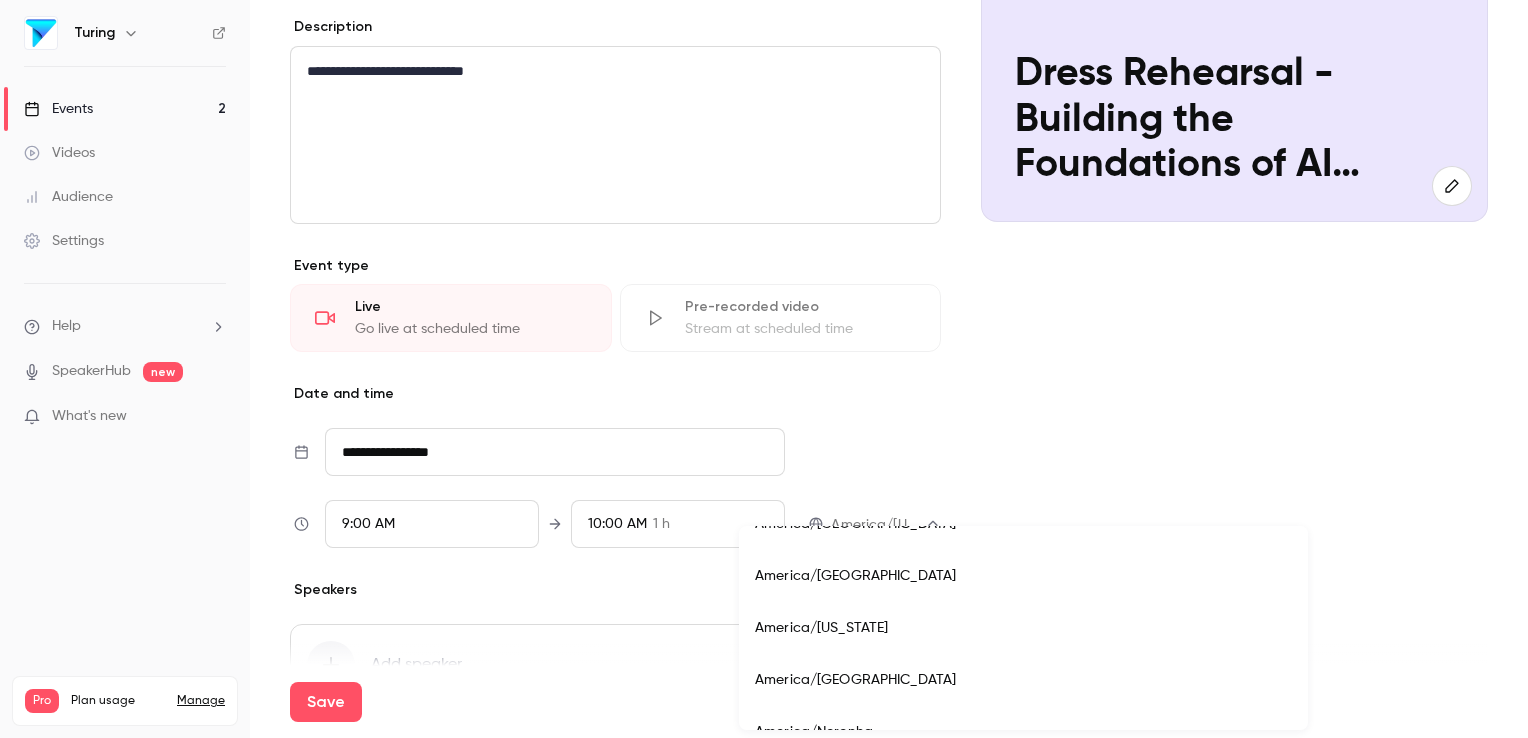 click at bounding box center [764, 369] 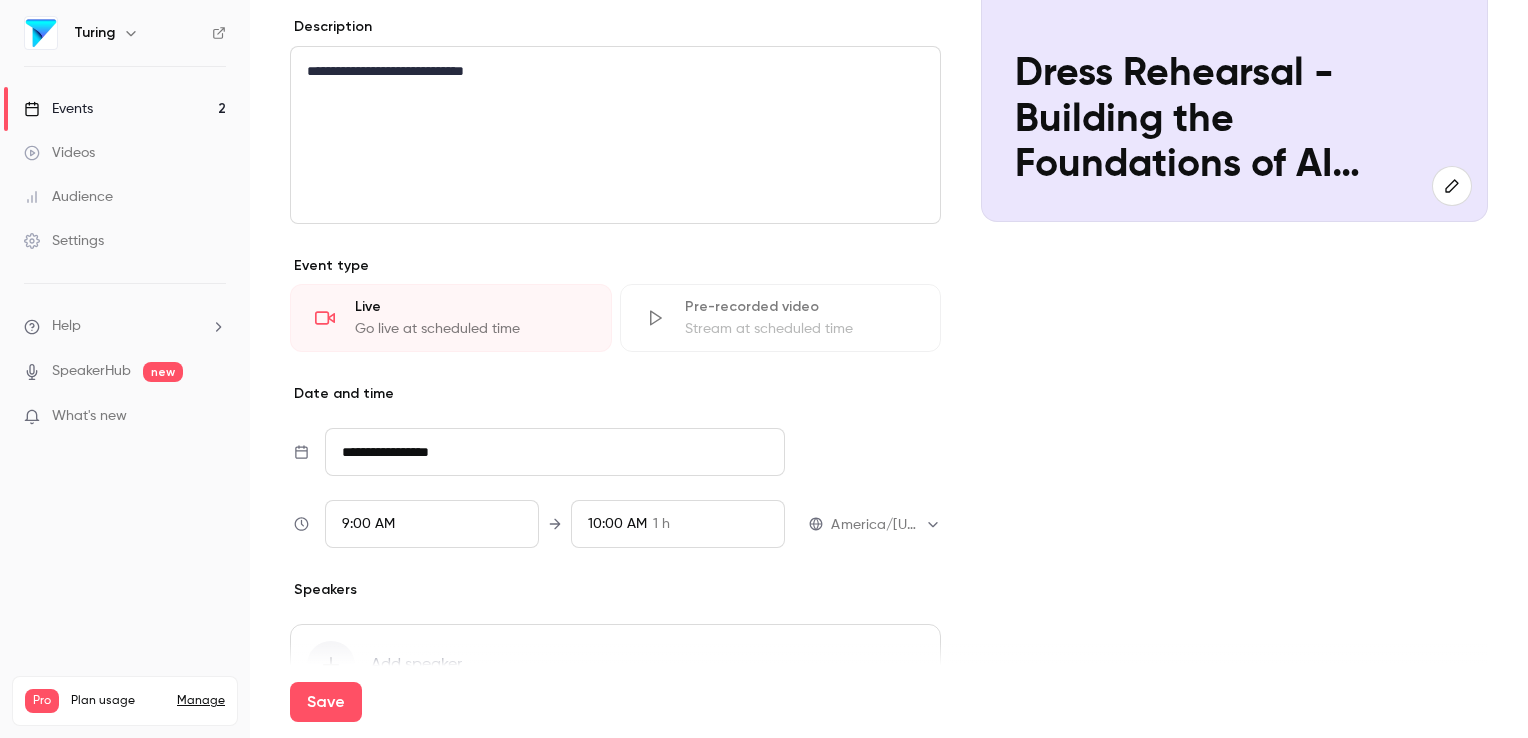 click on "Cover image Turing Jul 18, 9:00 AM Dress Rehearsal - Building the Foundations of AI Readiness" at bounding box center [1234, 337] 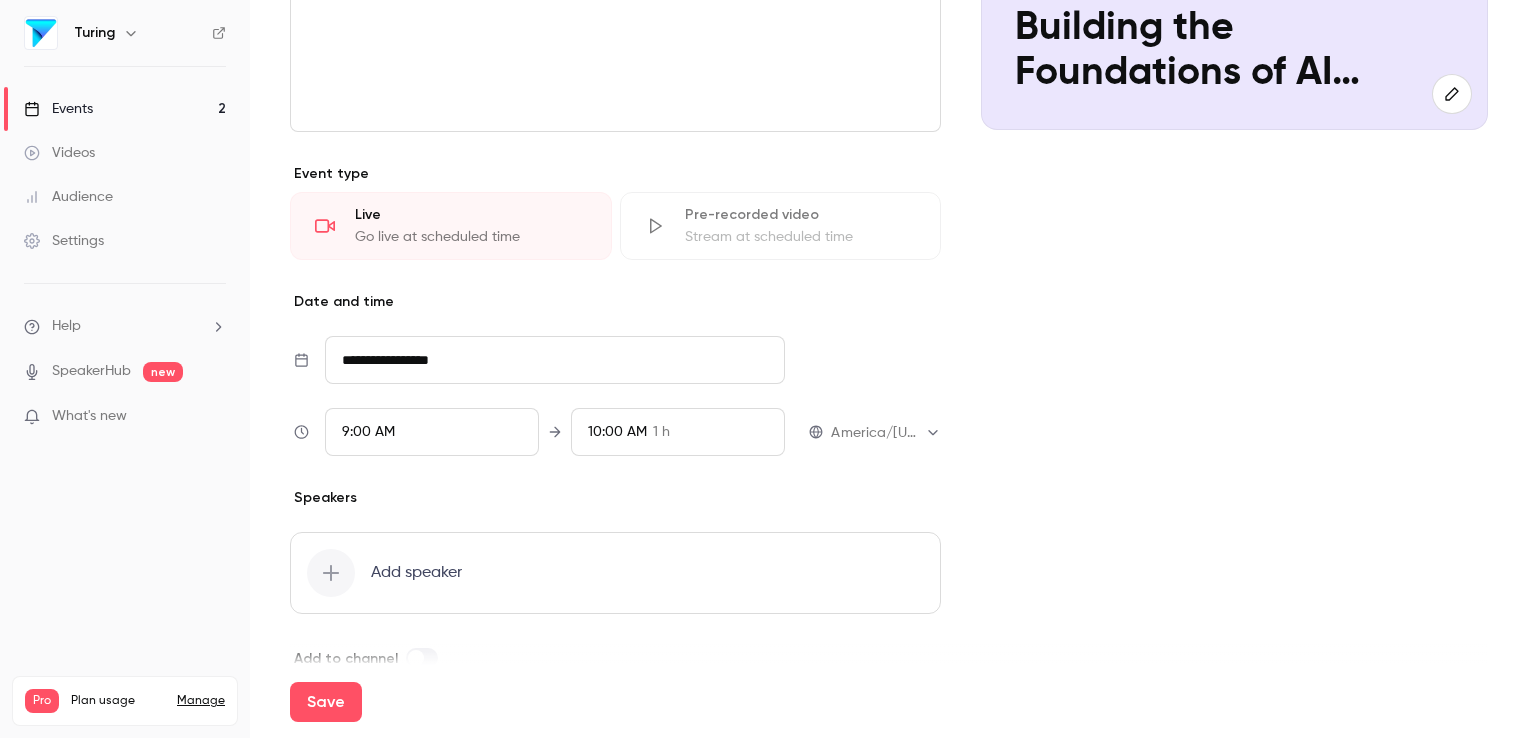 scroll, scrollTop: 394, scrollLeft: 0, axis: vertical 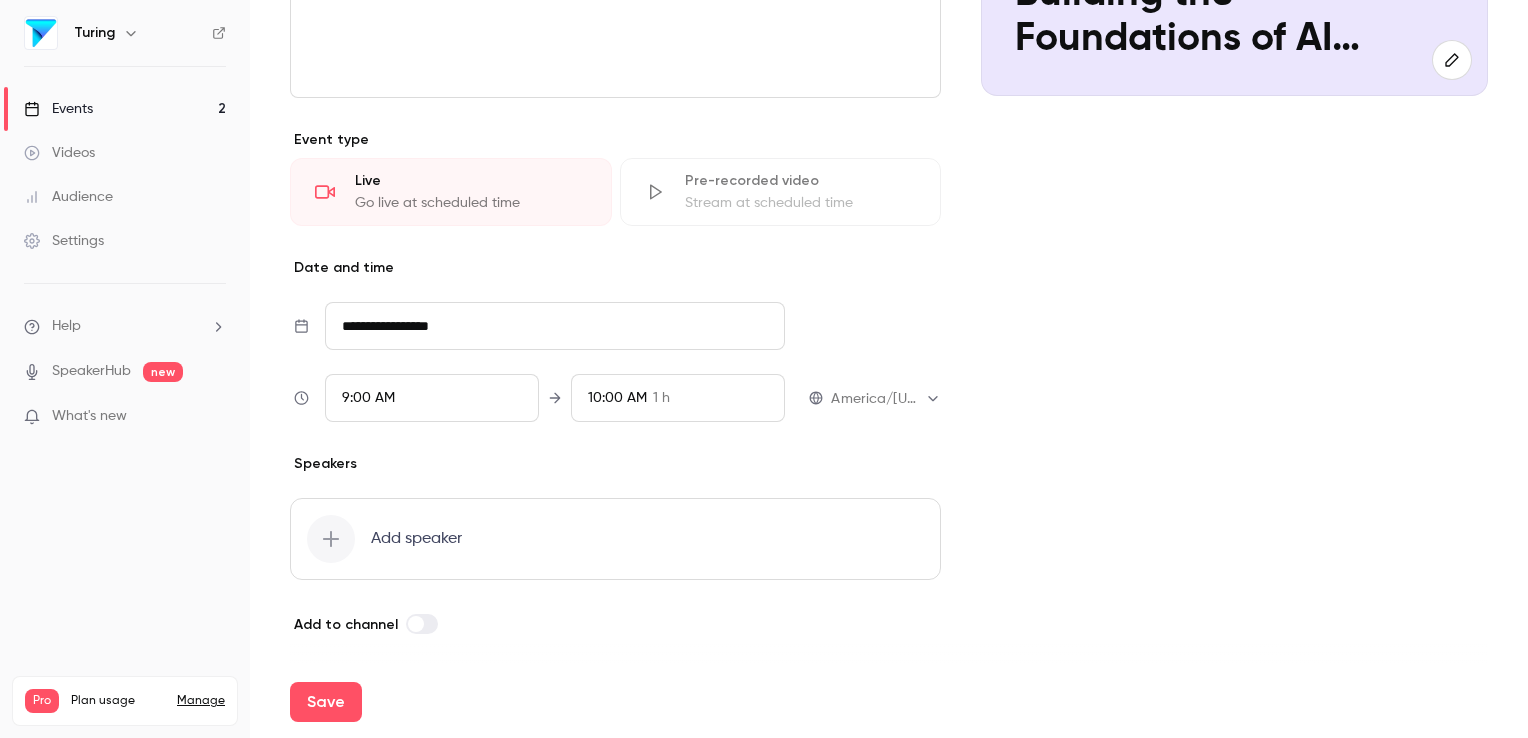 click on "Add speaker" at bounding box center (615, 539) 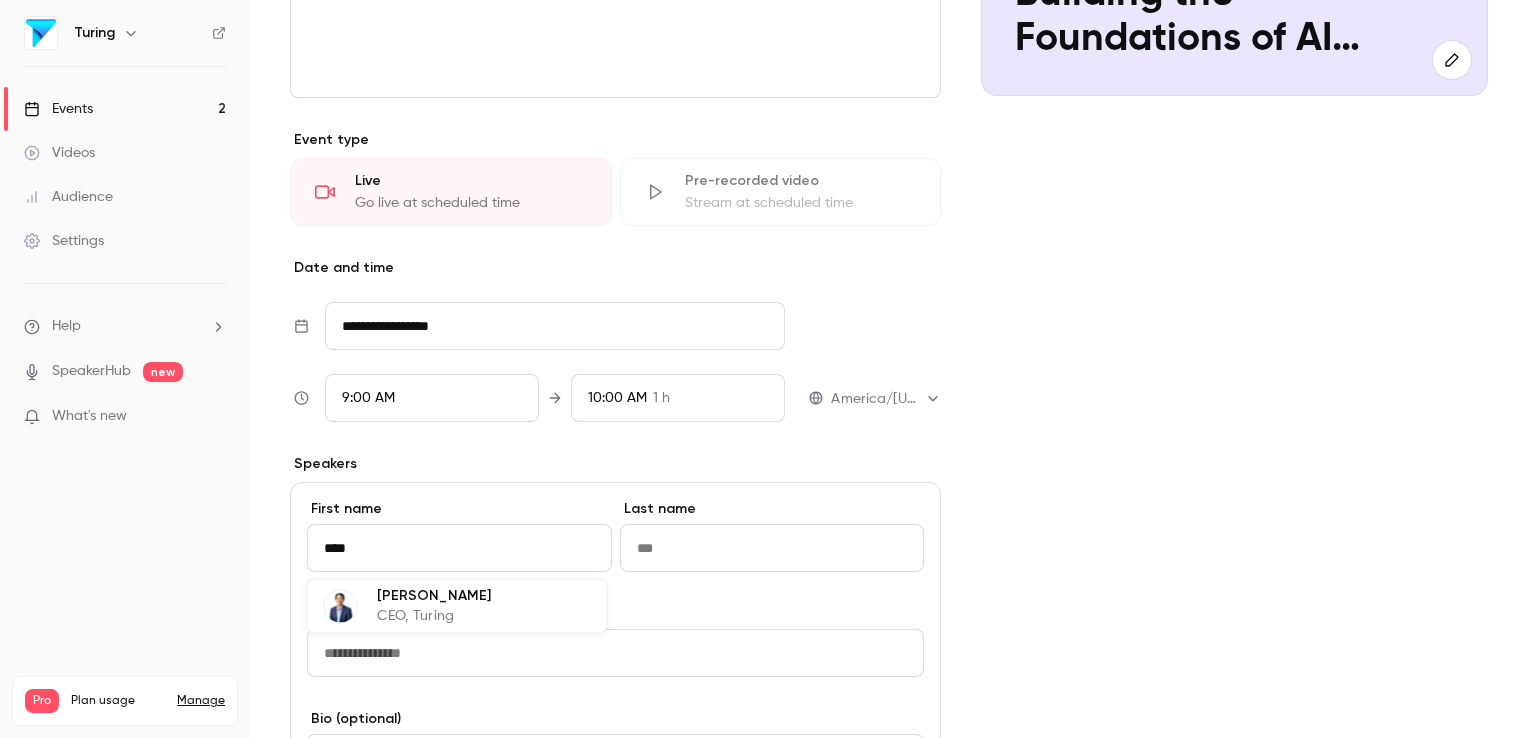 type on "****" 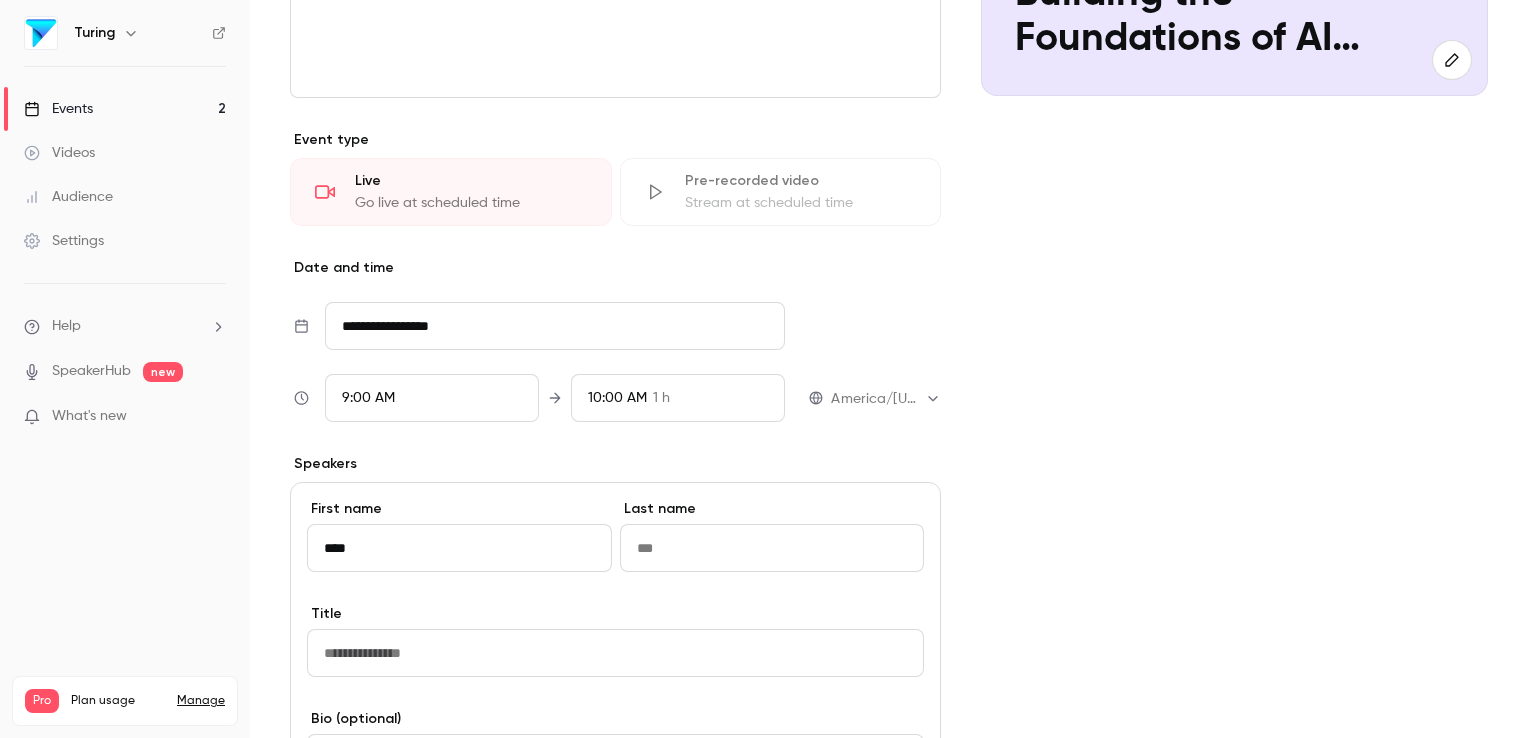 click at bounding box center [772, 548] 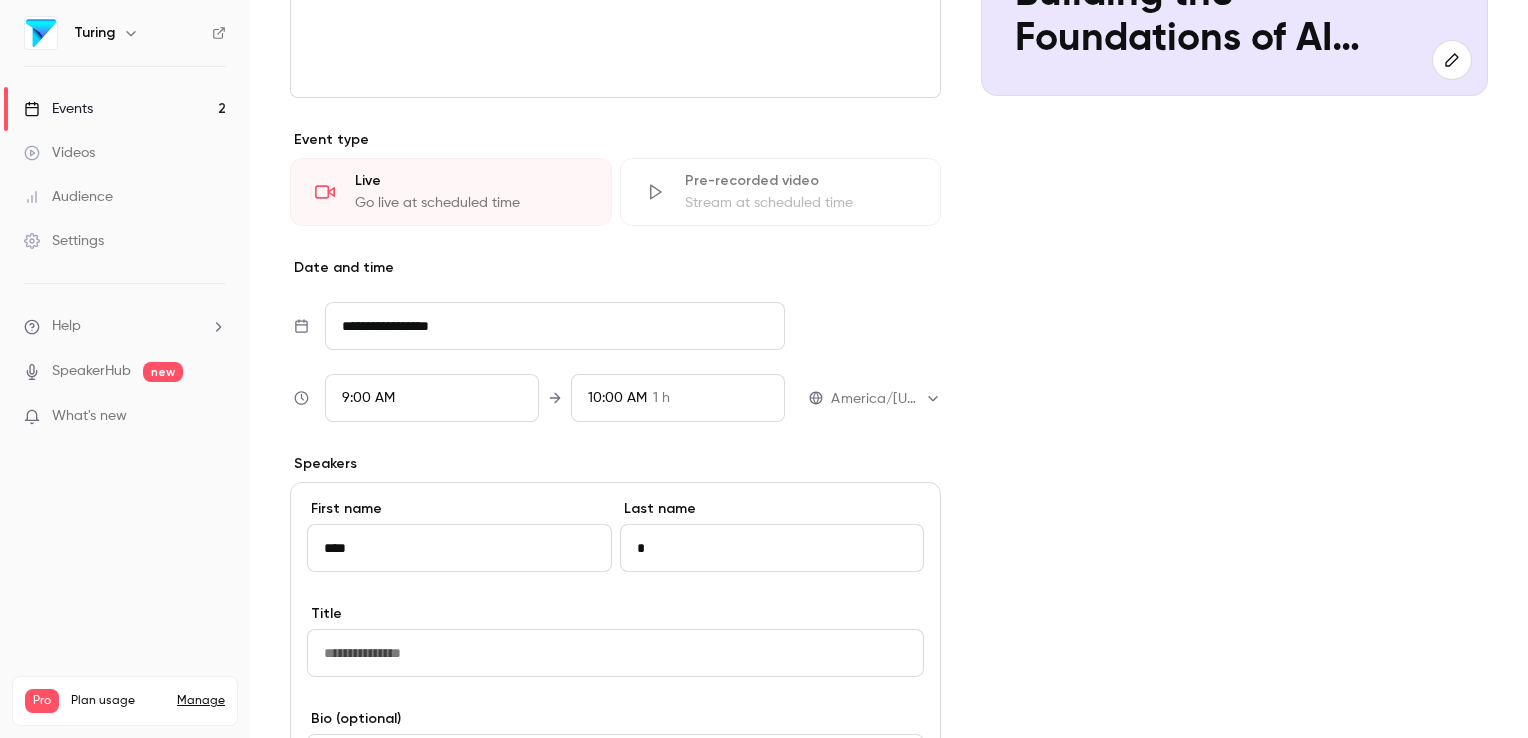 type on "**" 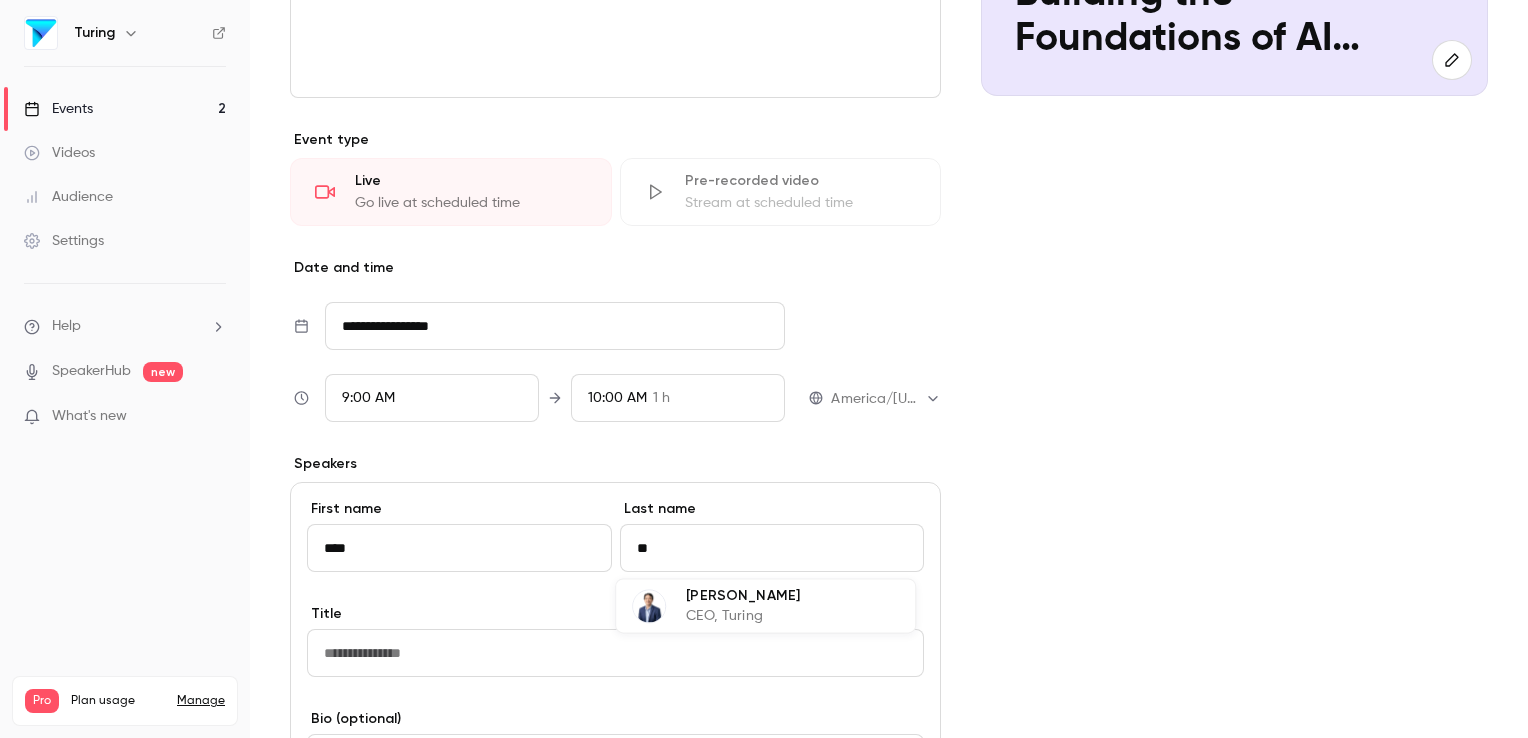 click at bounding box center (649, 606) 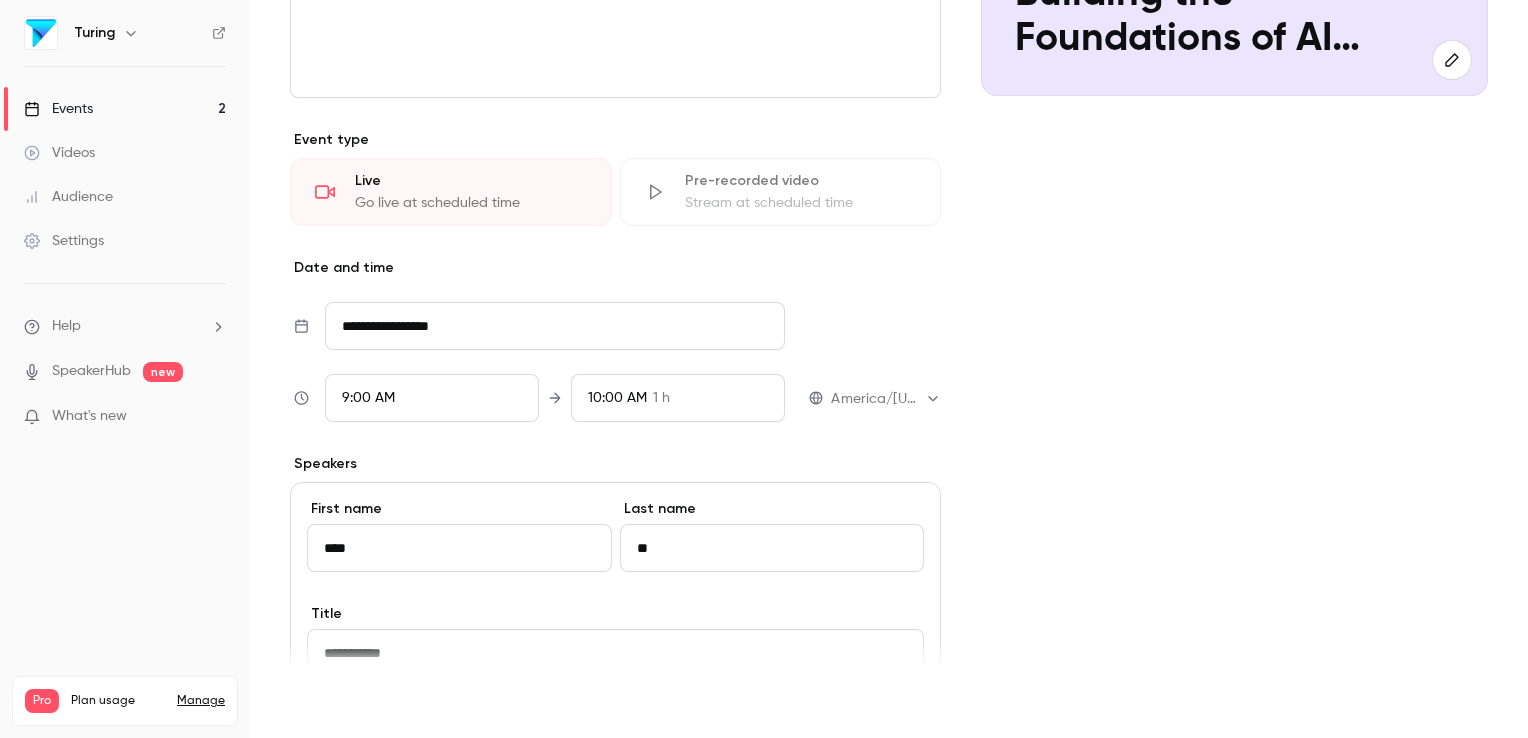 type on "**" 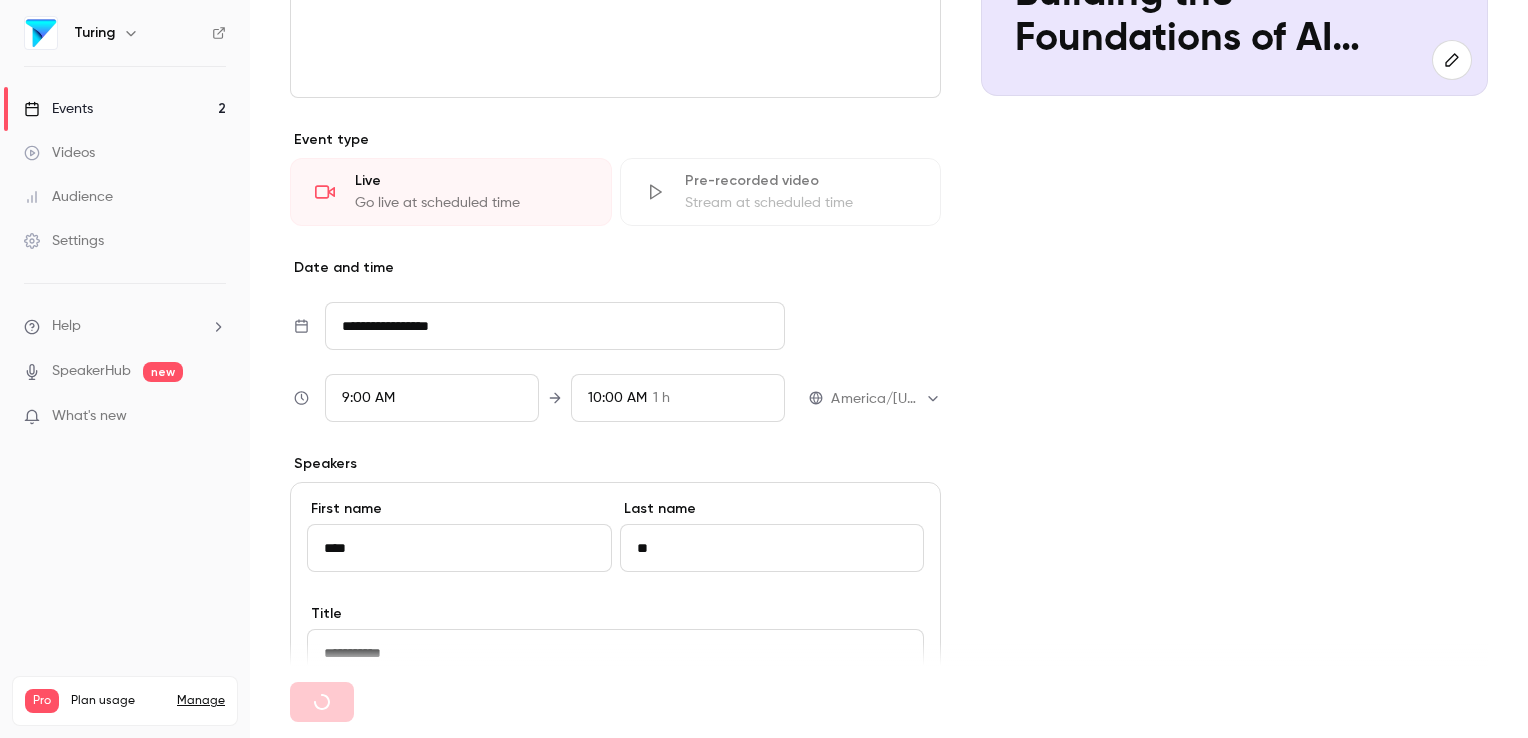 type 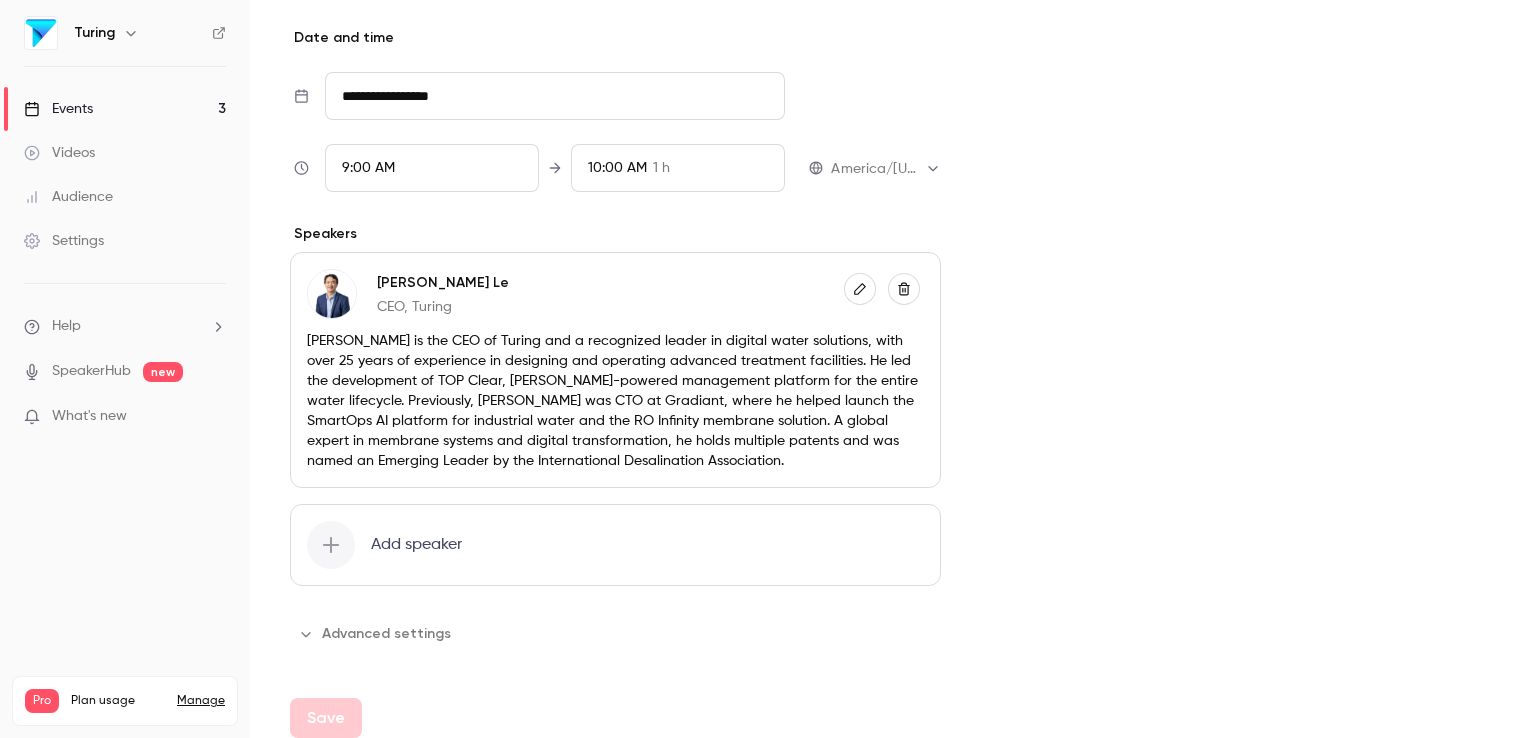 scroll, scrollTop: 637, scrollLeft: 0, axis: vertical 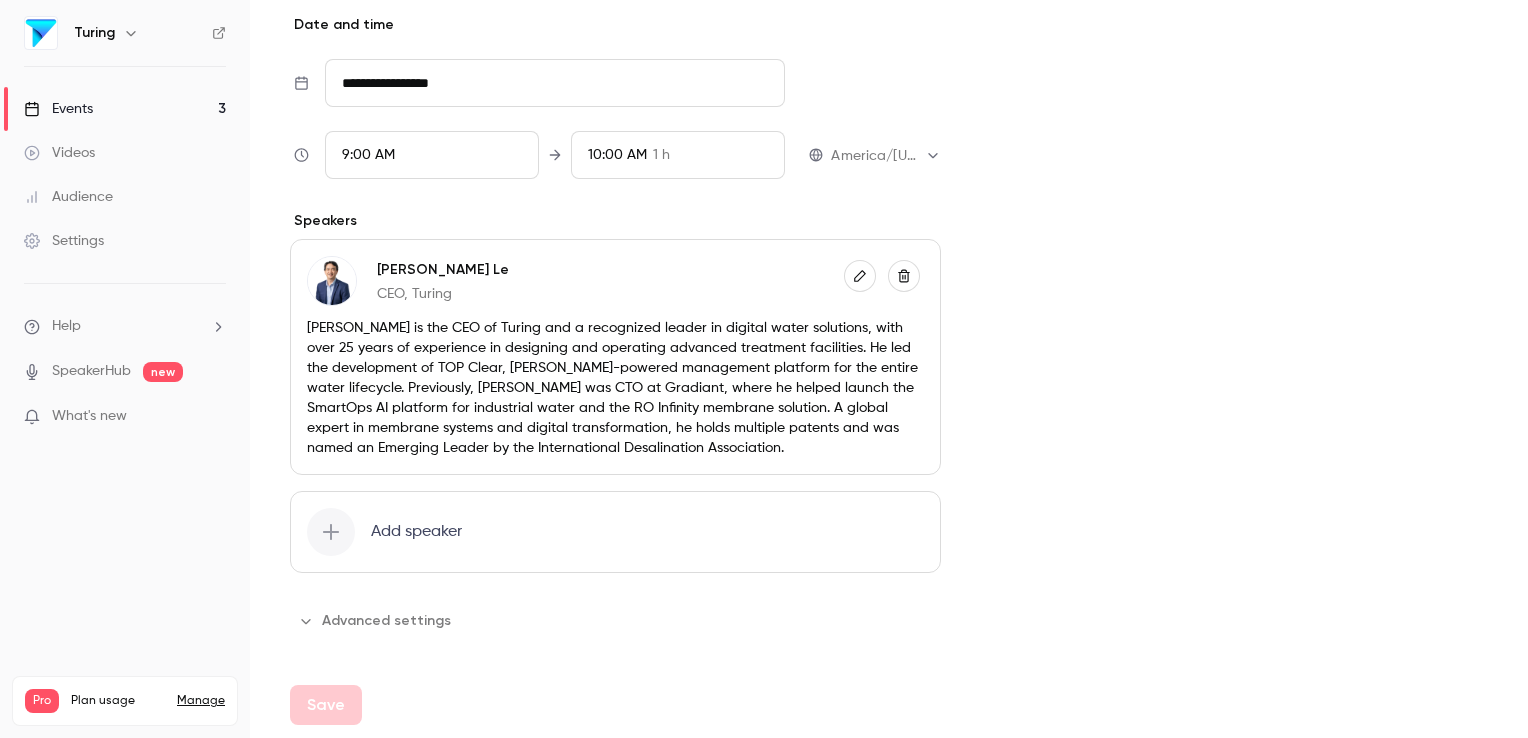 click at bounding box center [331, 532] 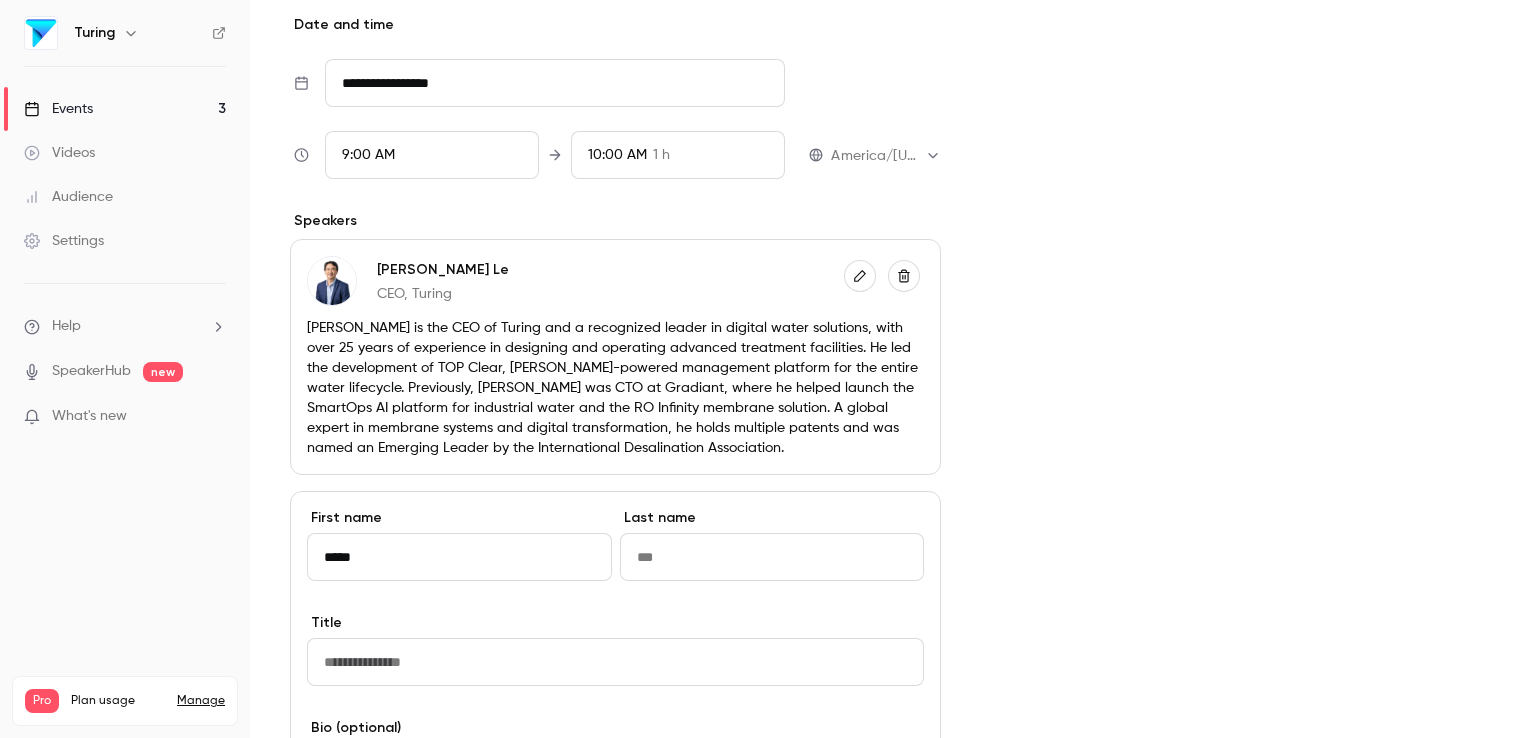 type on "******" 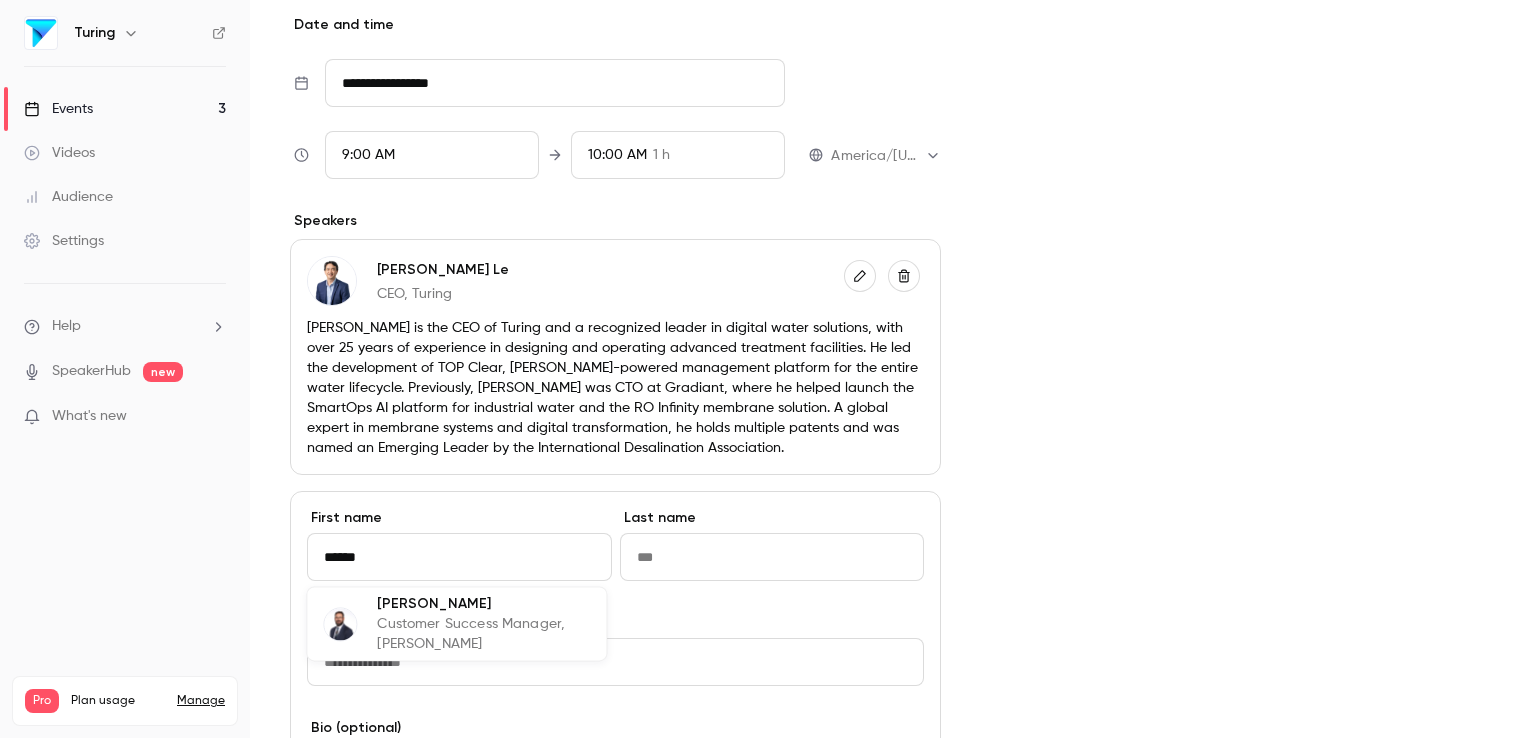 click on "Customer Success Manager, [PERSON_NAME]" at bounding box center (483, 634) 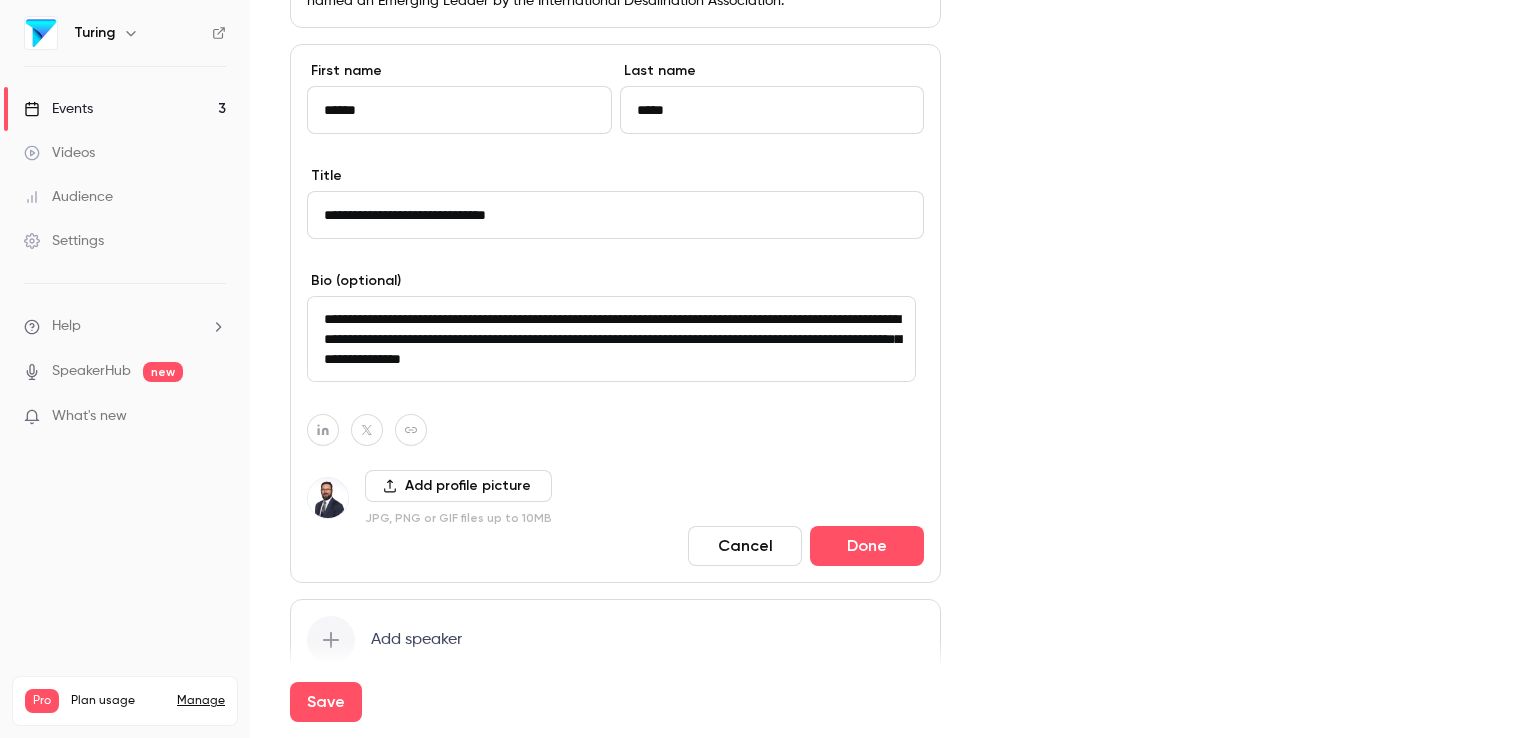 scroll, scrollTop: 1081, scrollLeft: 0, axis: vertical 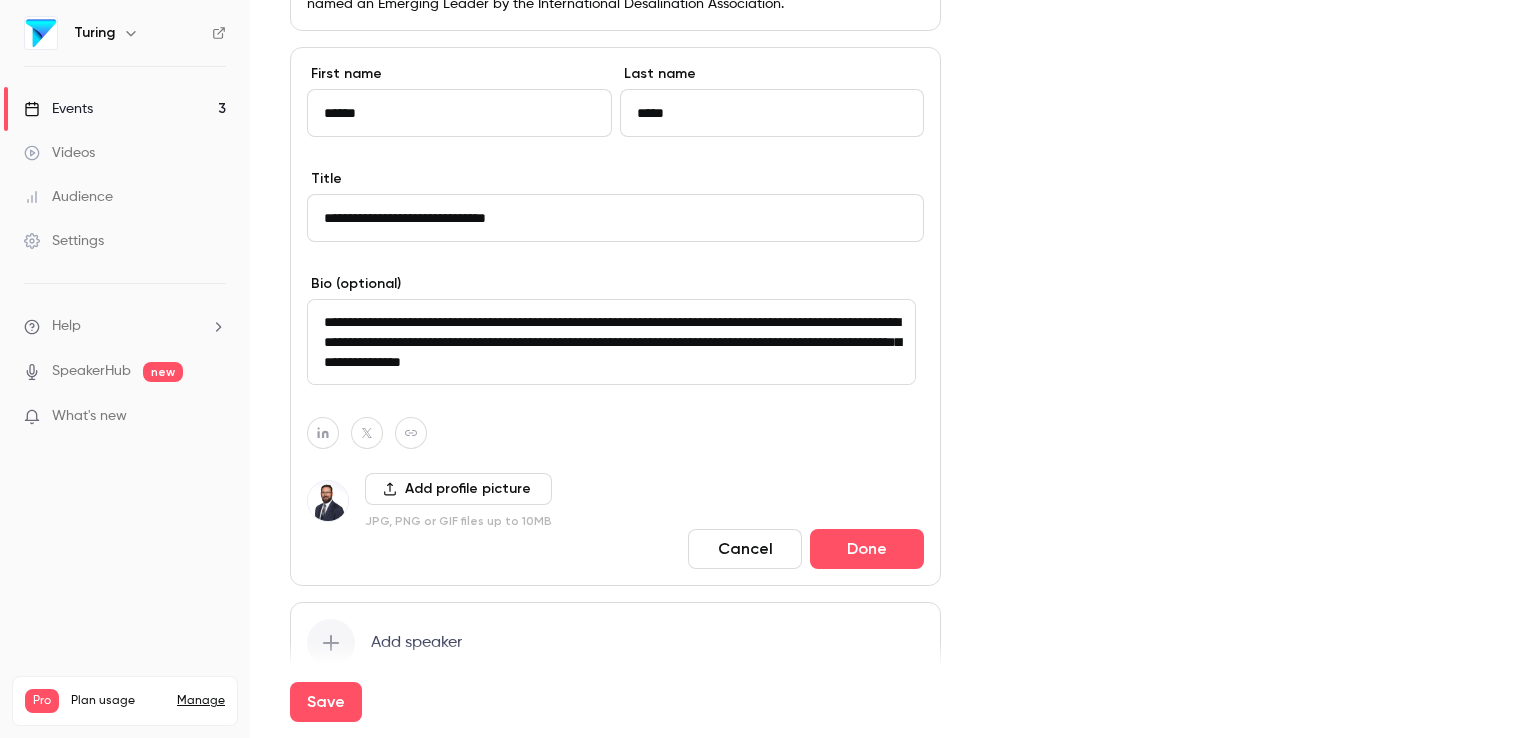 type on "******" 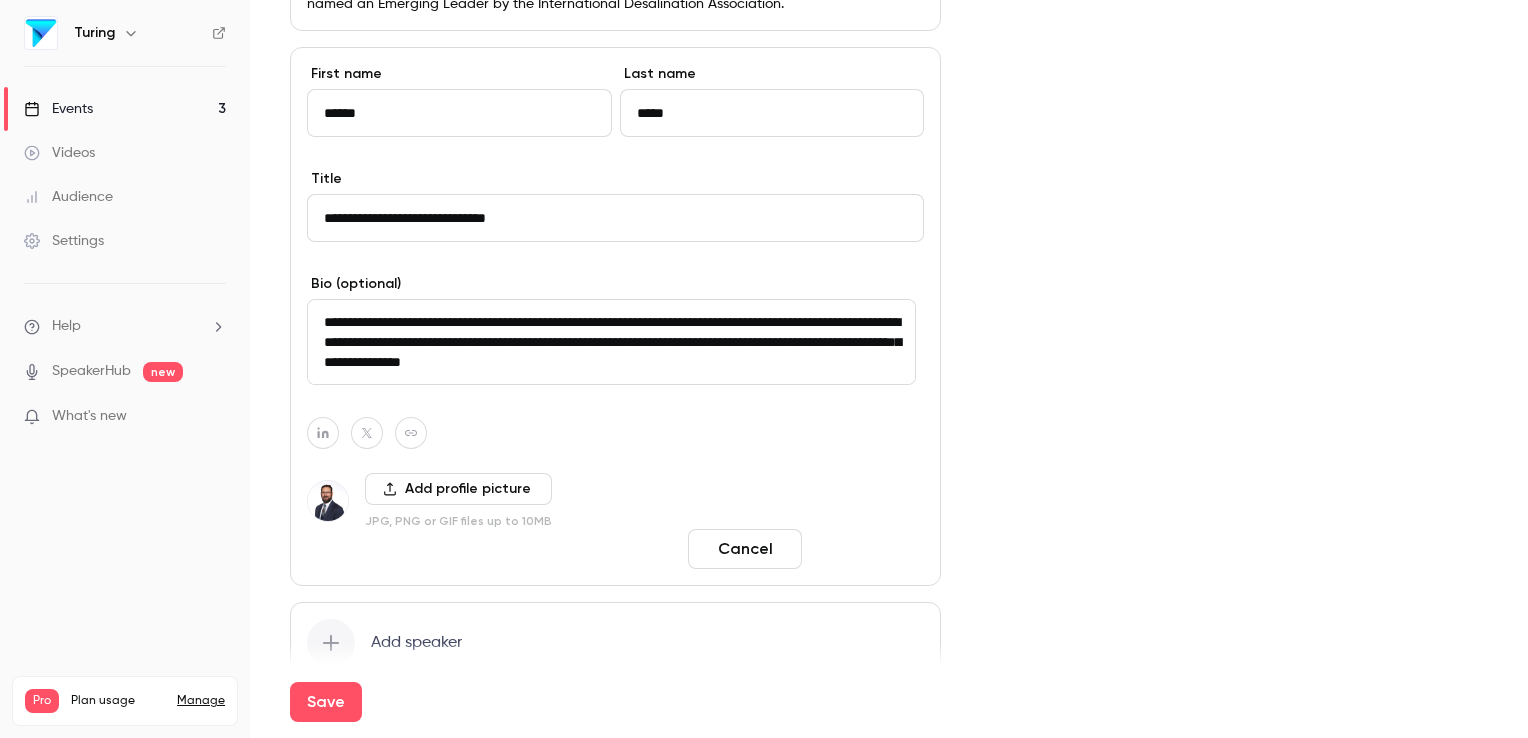 click on "Done" at bounding box center (867, 549) 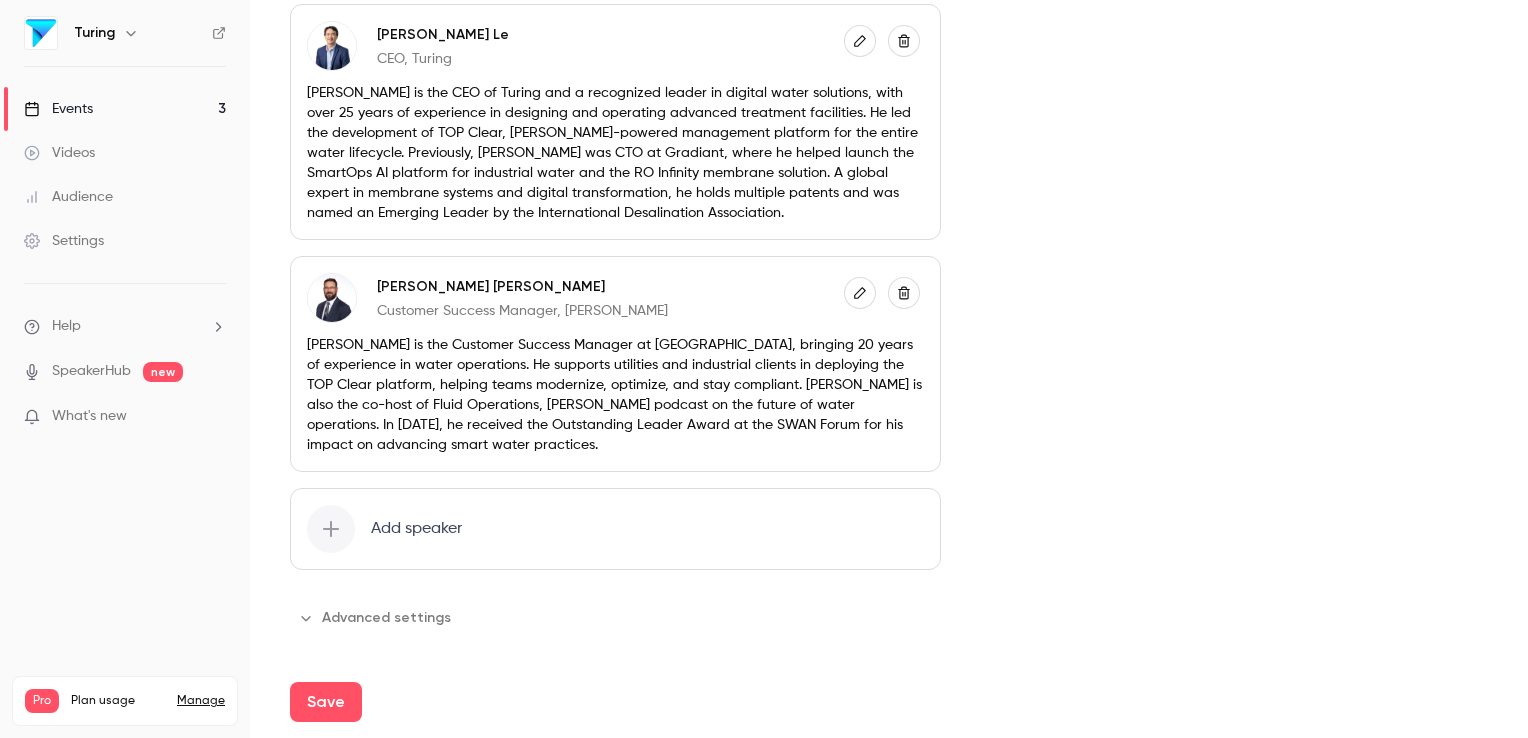 scroll, scrollTop: 868, scrollLeft: 0, axis: vertical 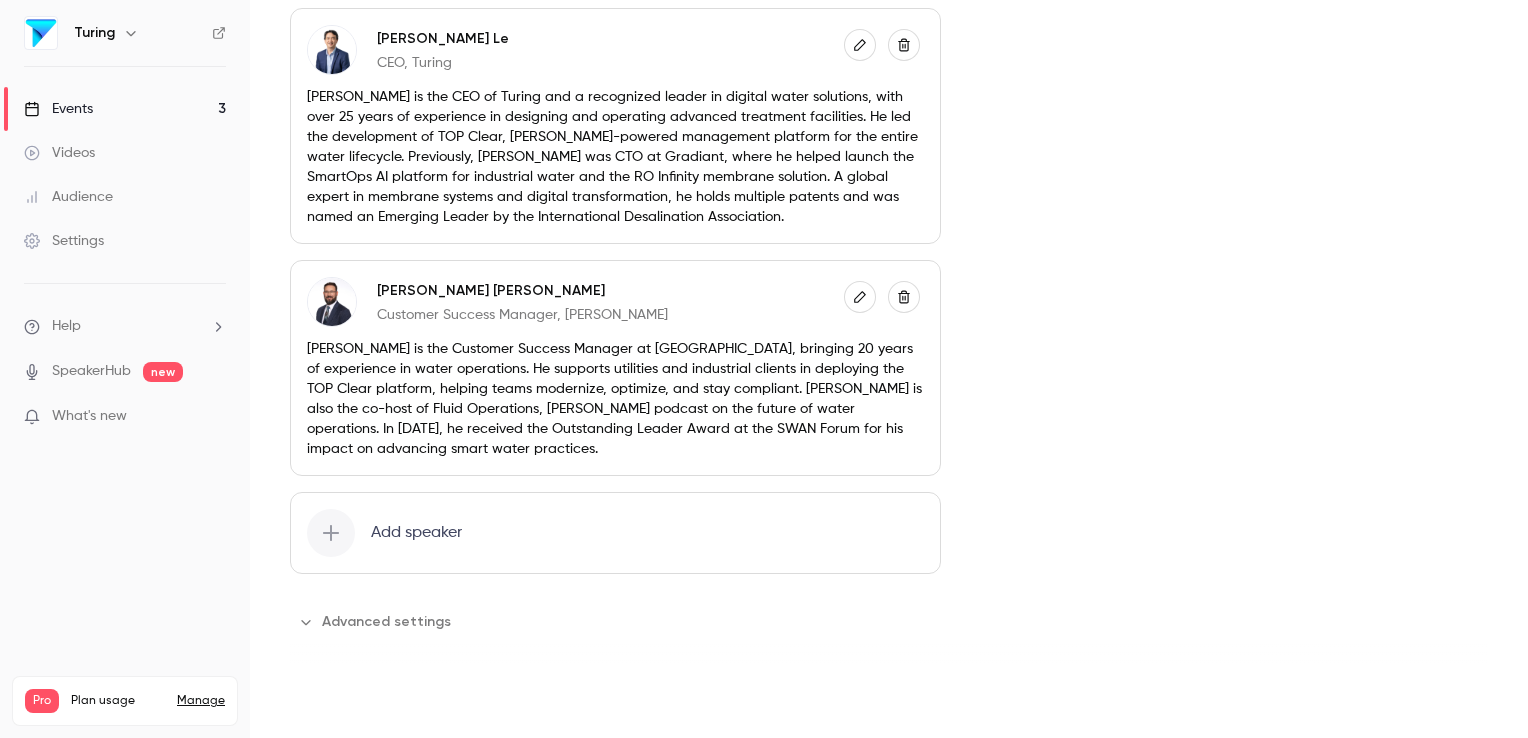 click on "Save" at bounding box center [326, 702] 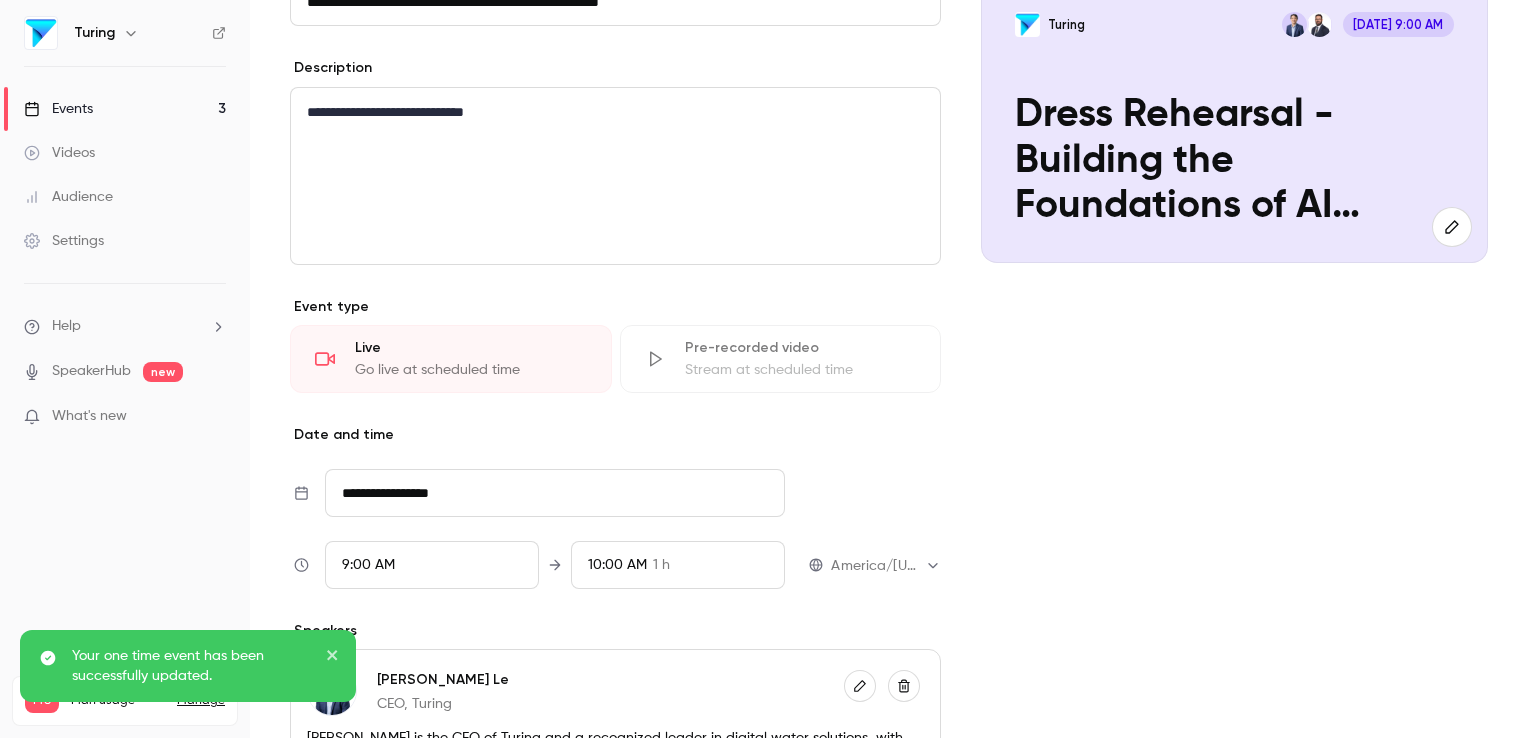 scroll, scrollTop: 0, scrollLeft: 0, axis: both 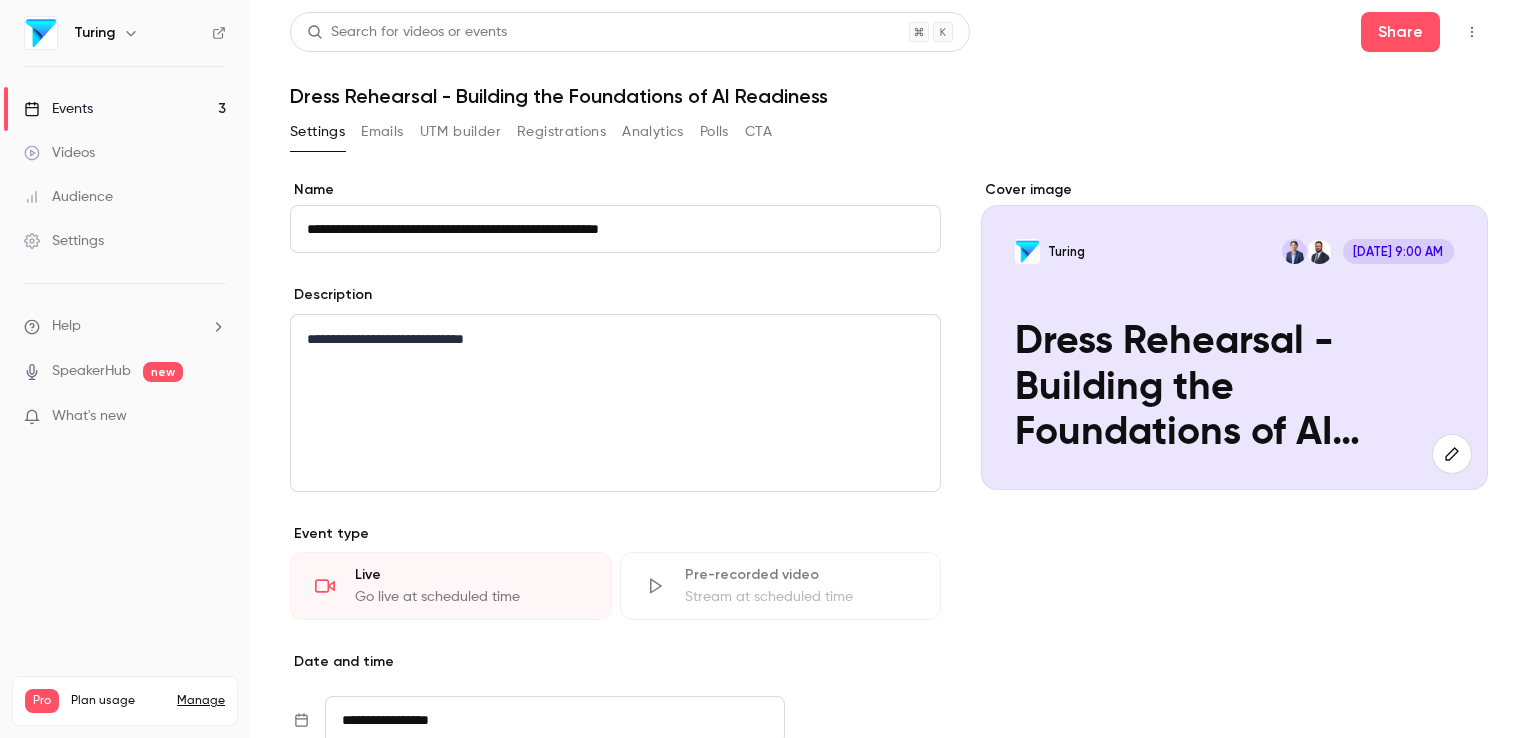 click on "Events 3" at bounding box center (125, 109) 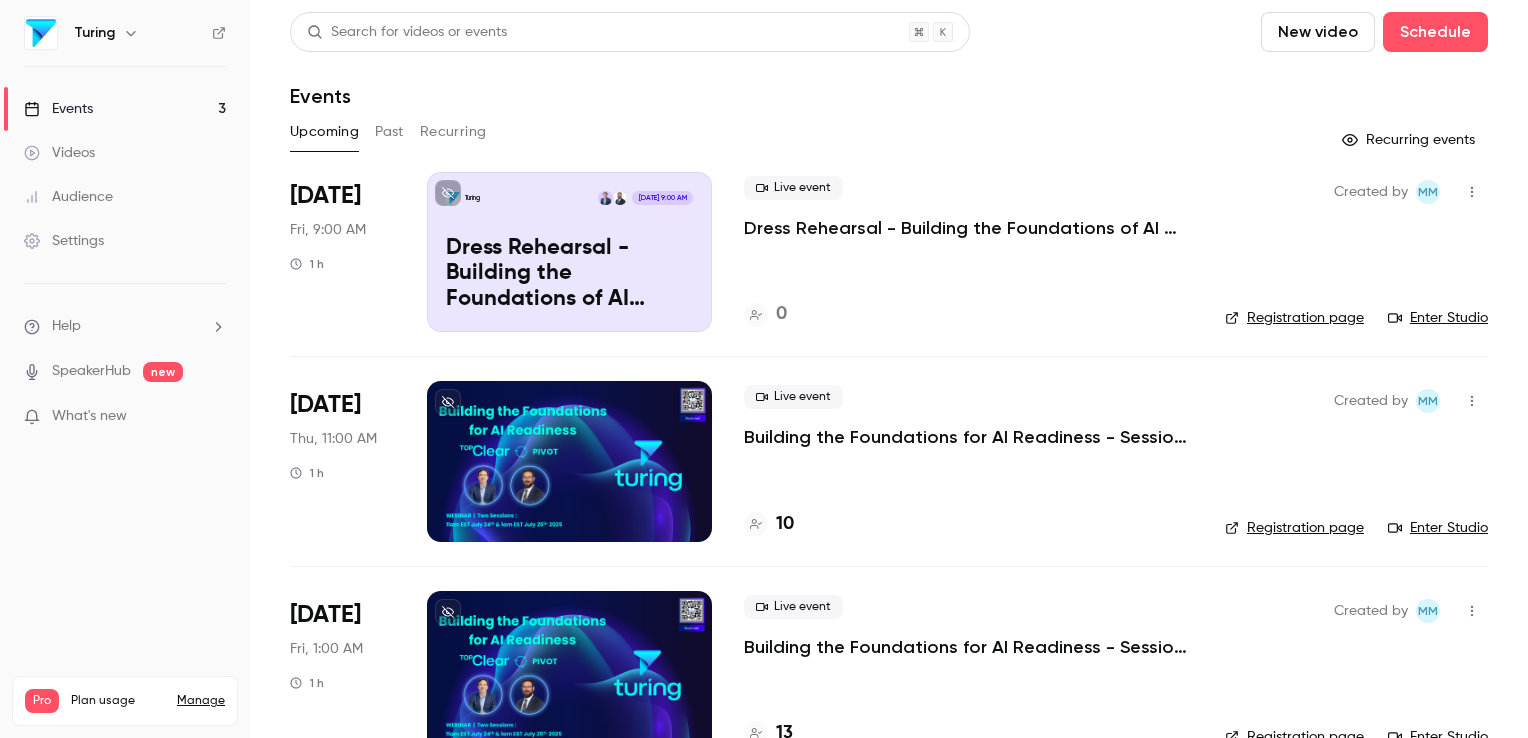 click on "Turing" at bounding box center [472, 198] 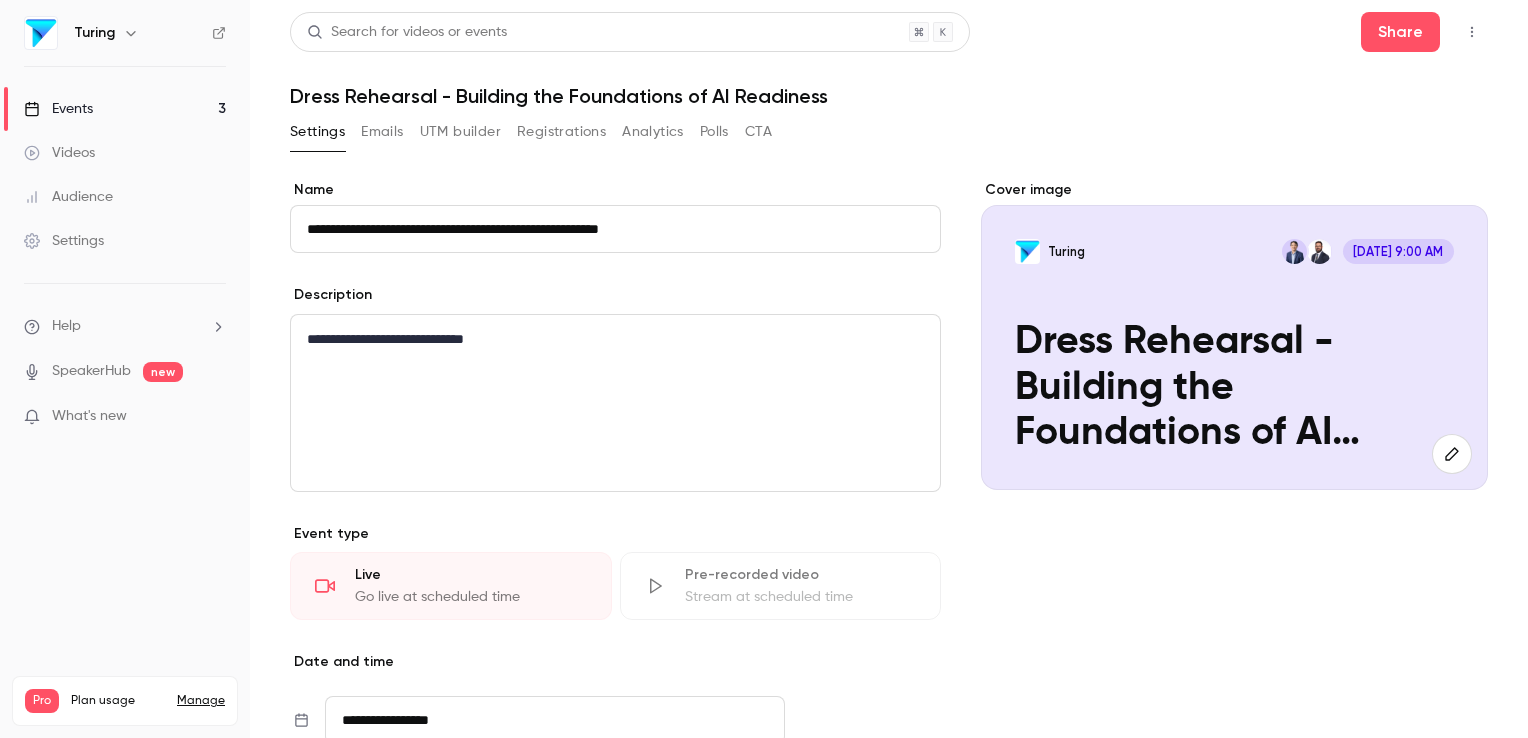 click on "**********" at bounding box center [889, 875] 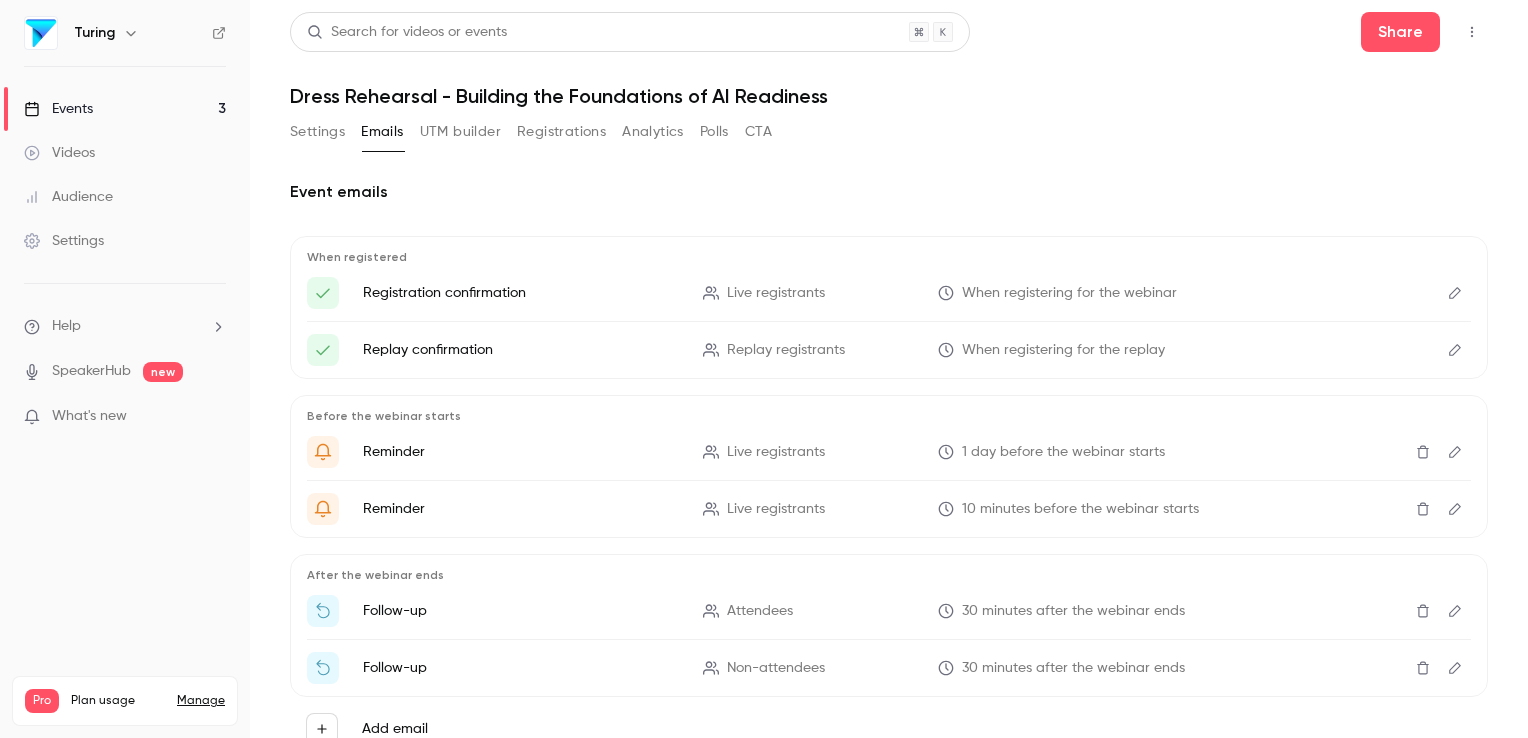 click on "Settings" at bounding box center [317, 132] 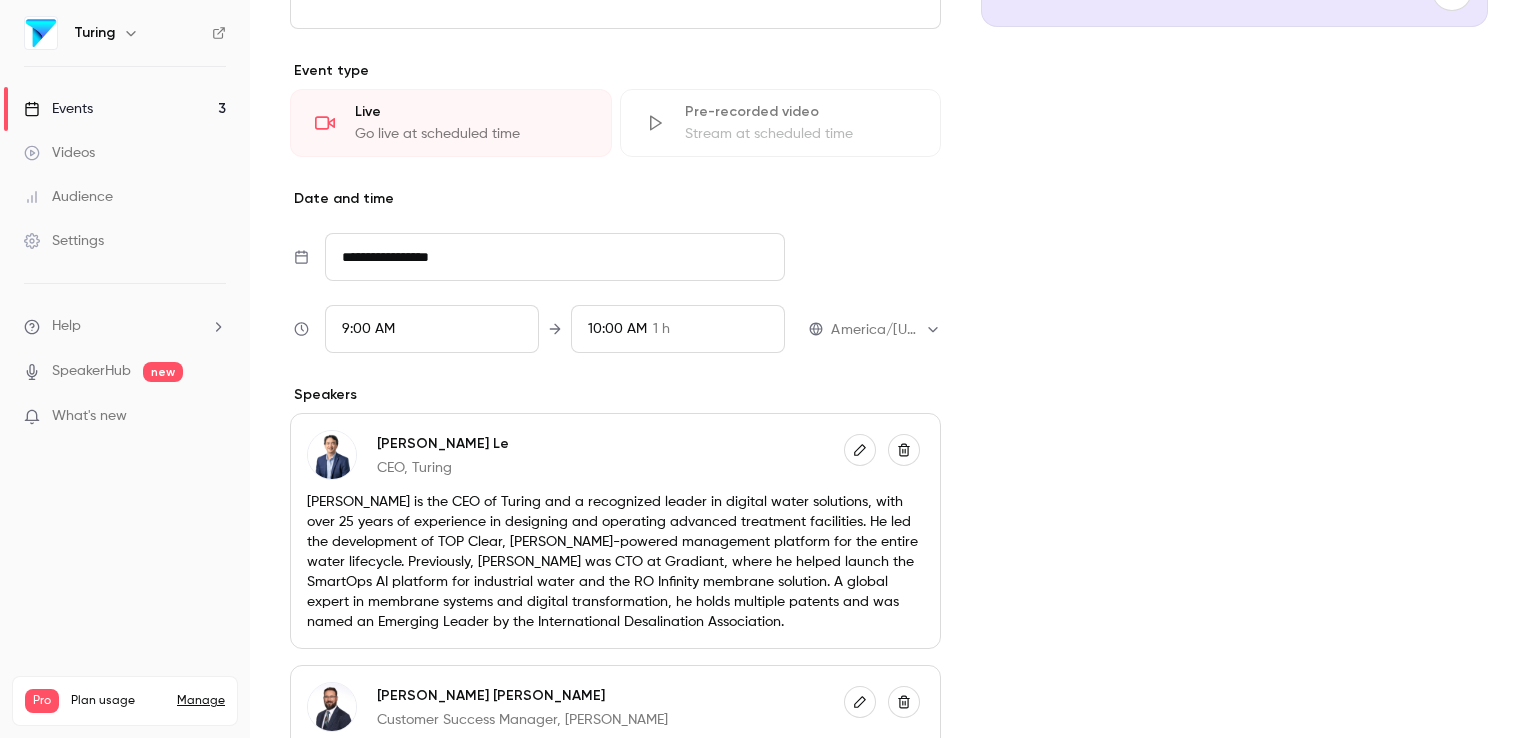 scroll, scrollTop: 0, scrollLeft: 0, axis: both 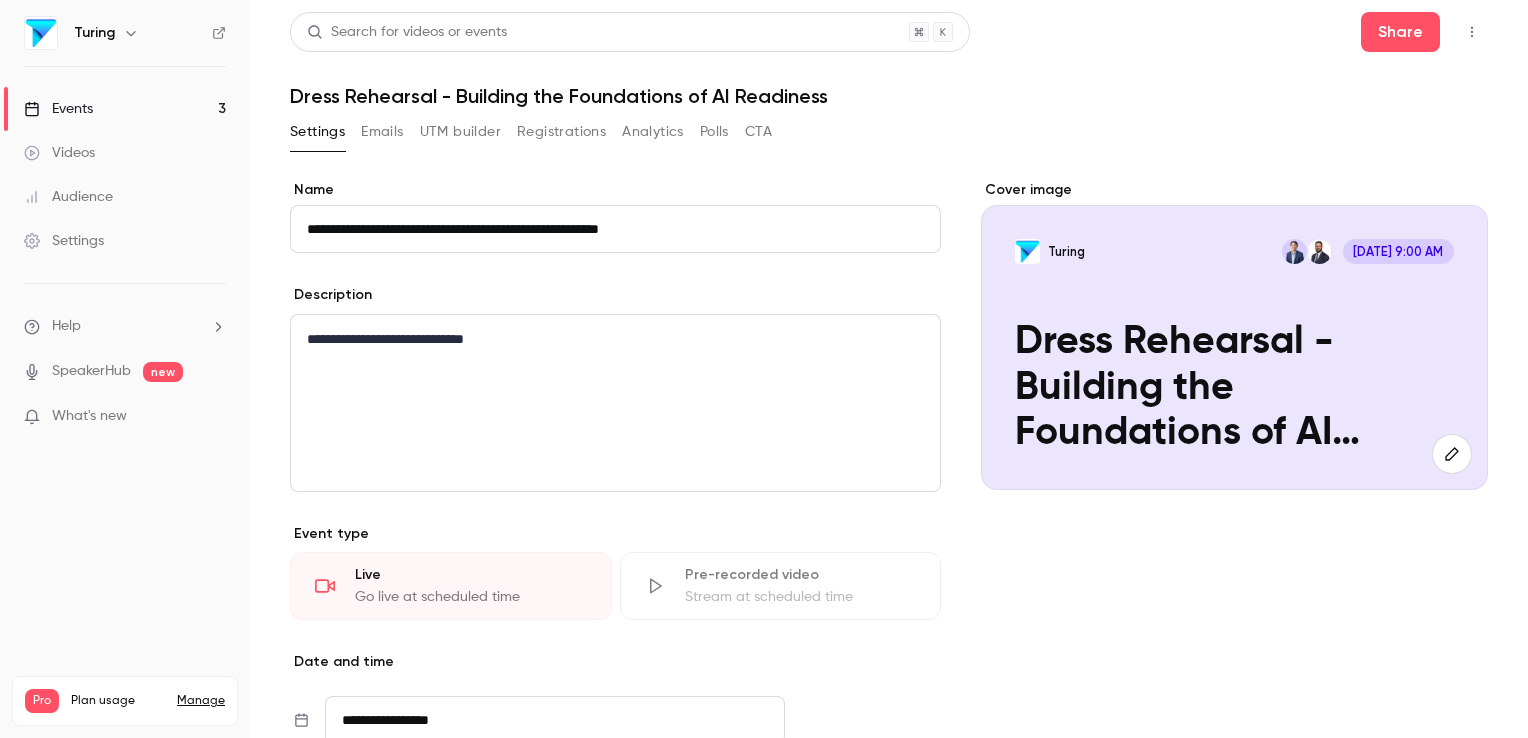 click on "**********" at bounding box center (889, 369) 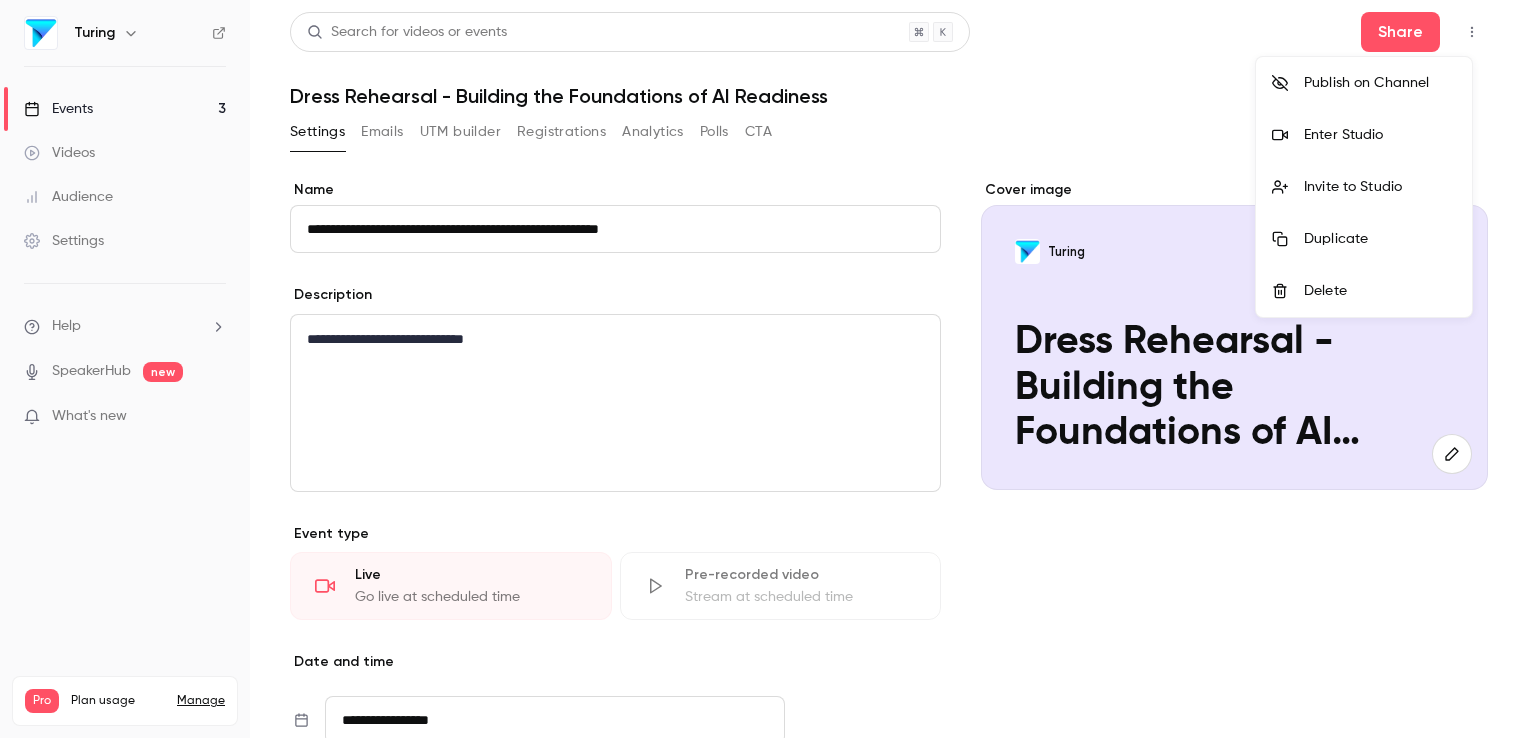 click on "Invite to Studio" at bounding box center (1380, 187) 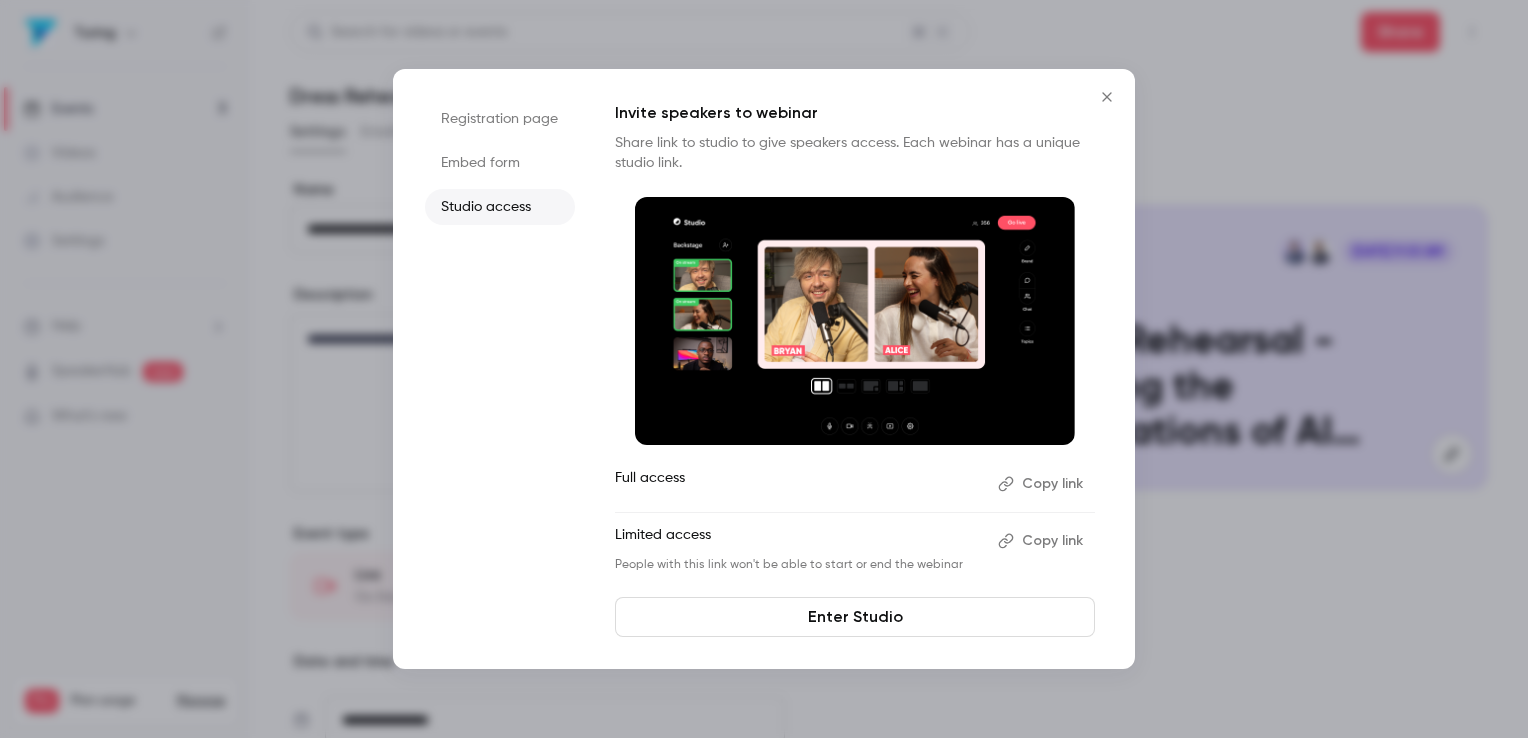 click 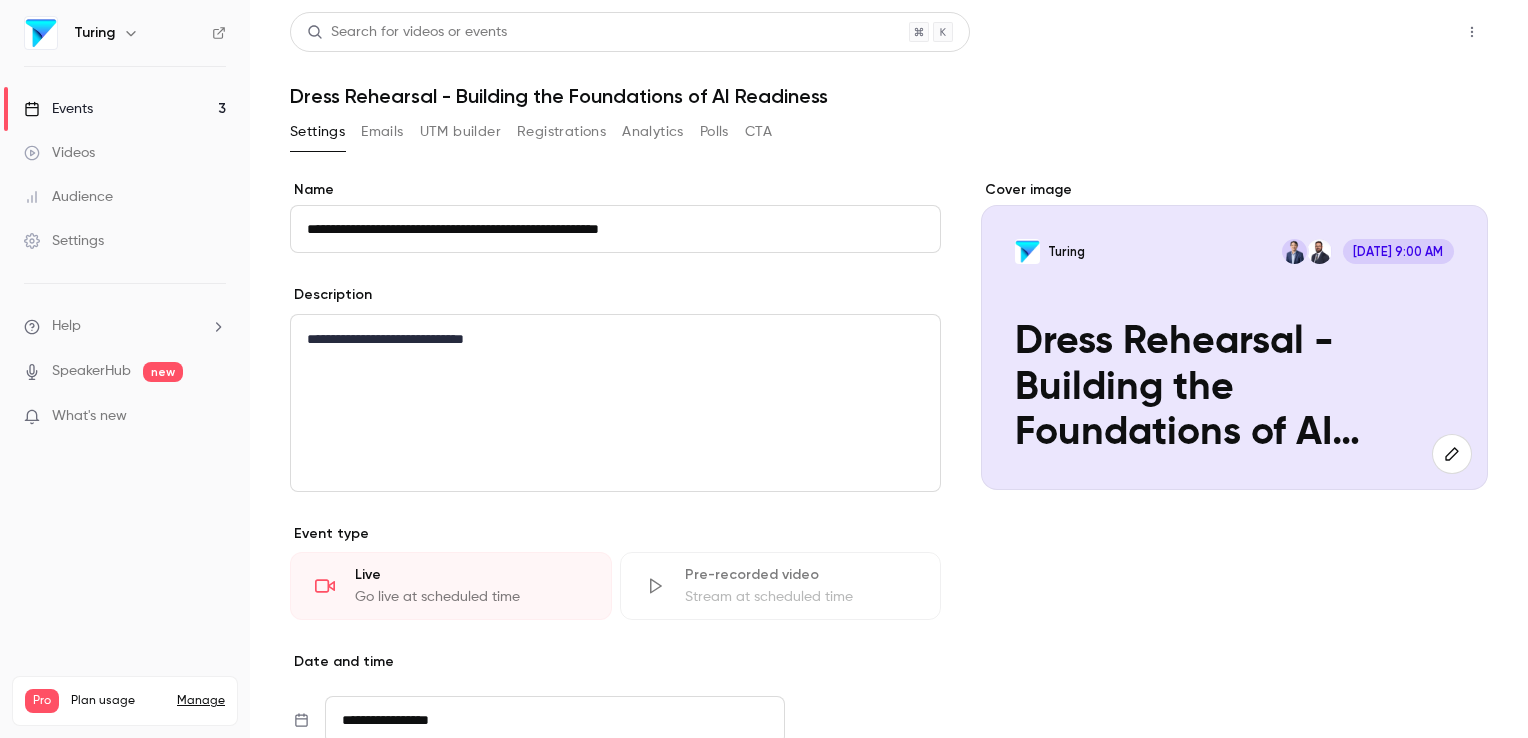 click on "Share" at bounding box center (1400, 32) 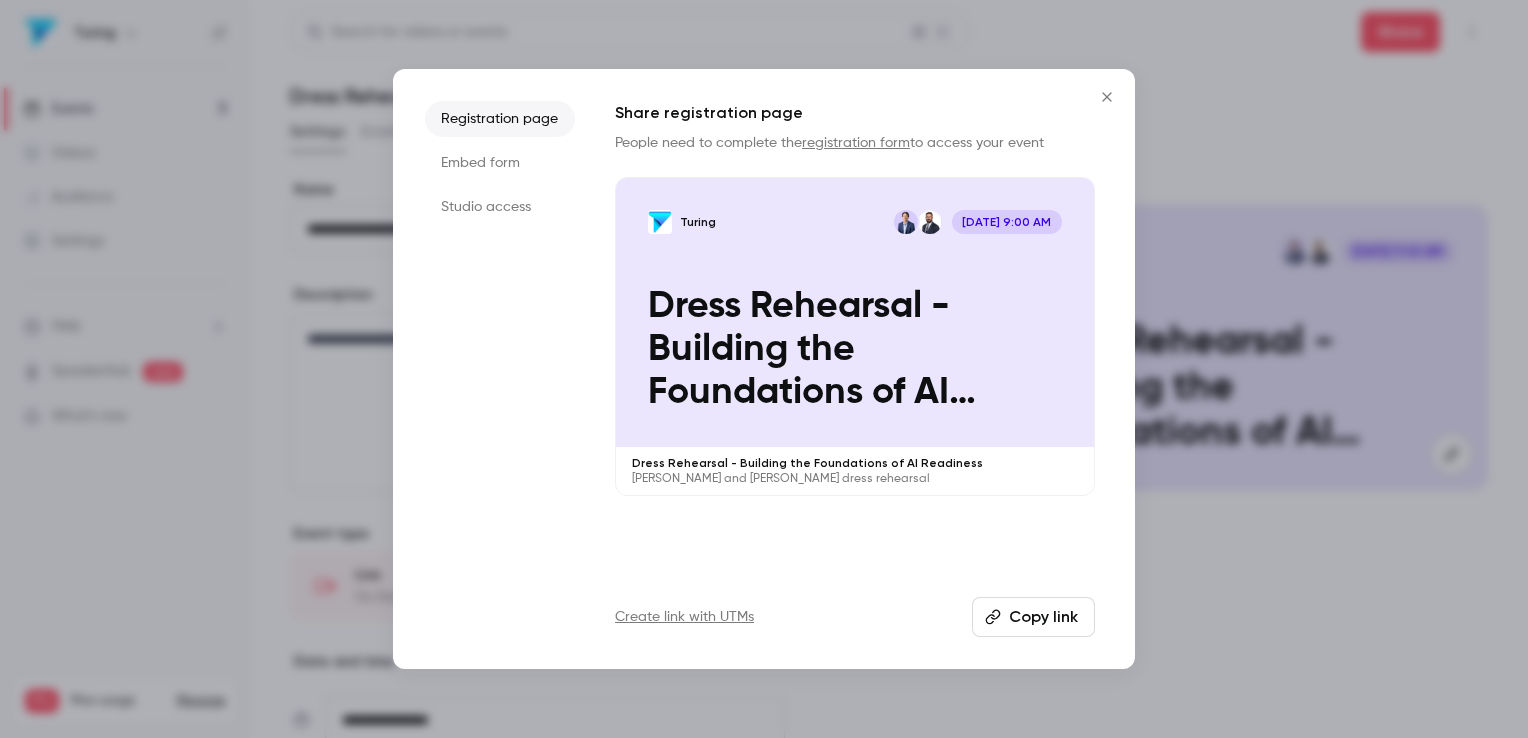 click on "Copy link" at bounding box center [1033, 617] 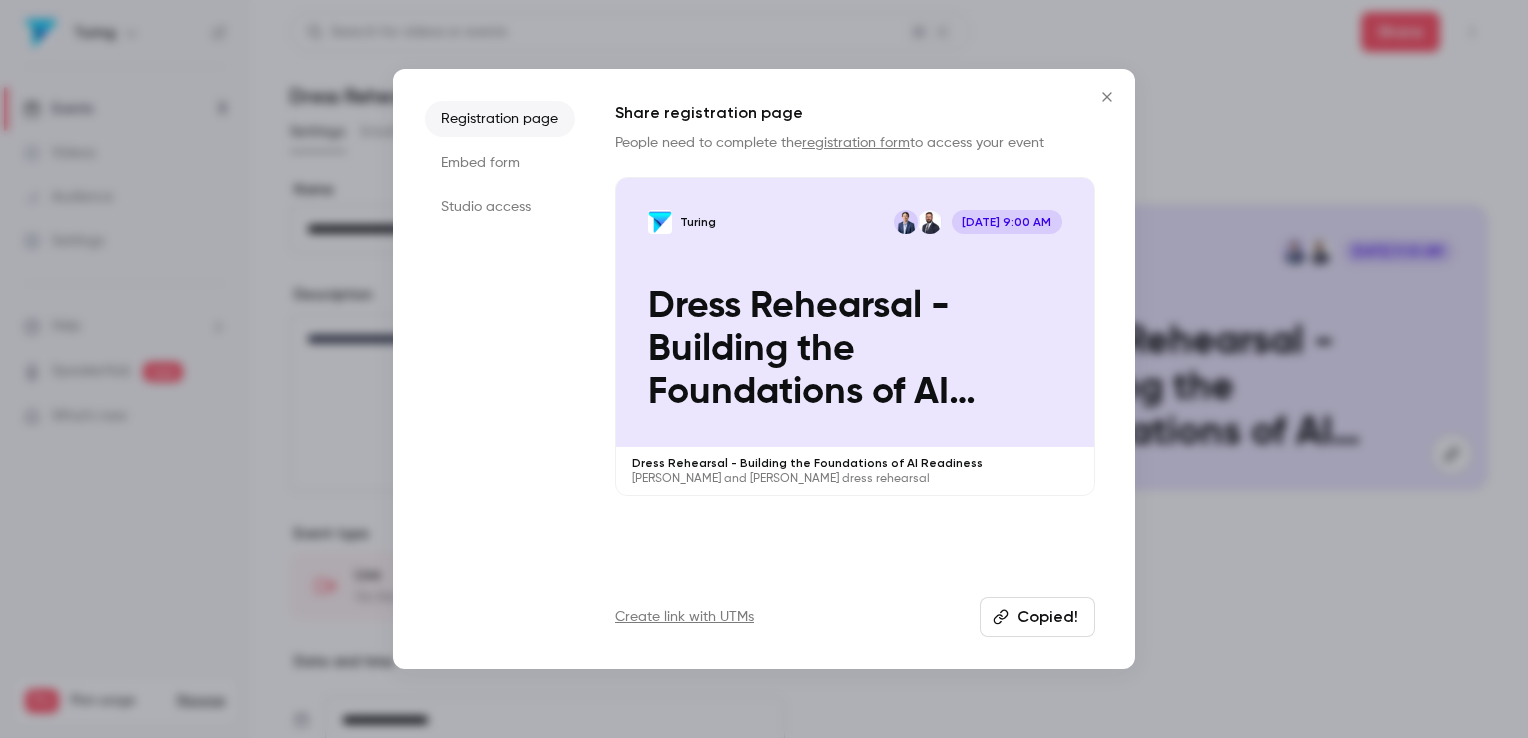 click 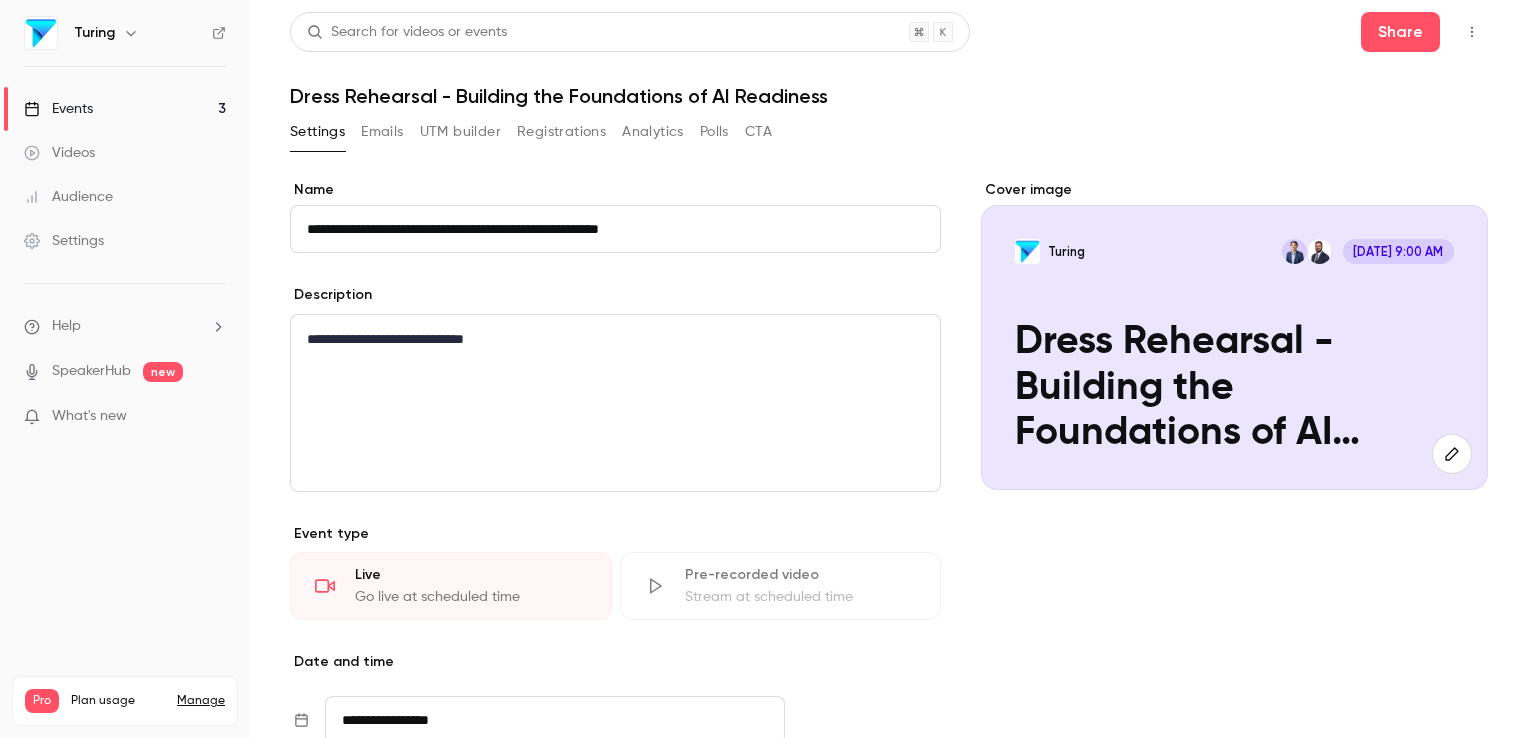 click 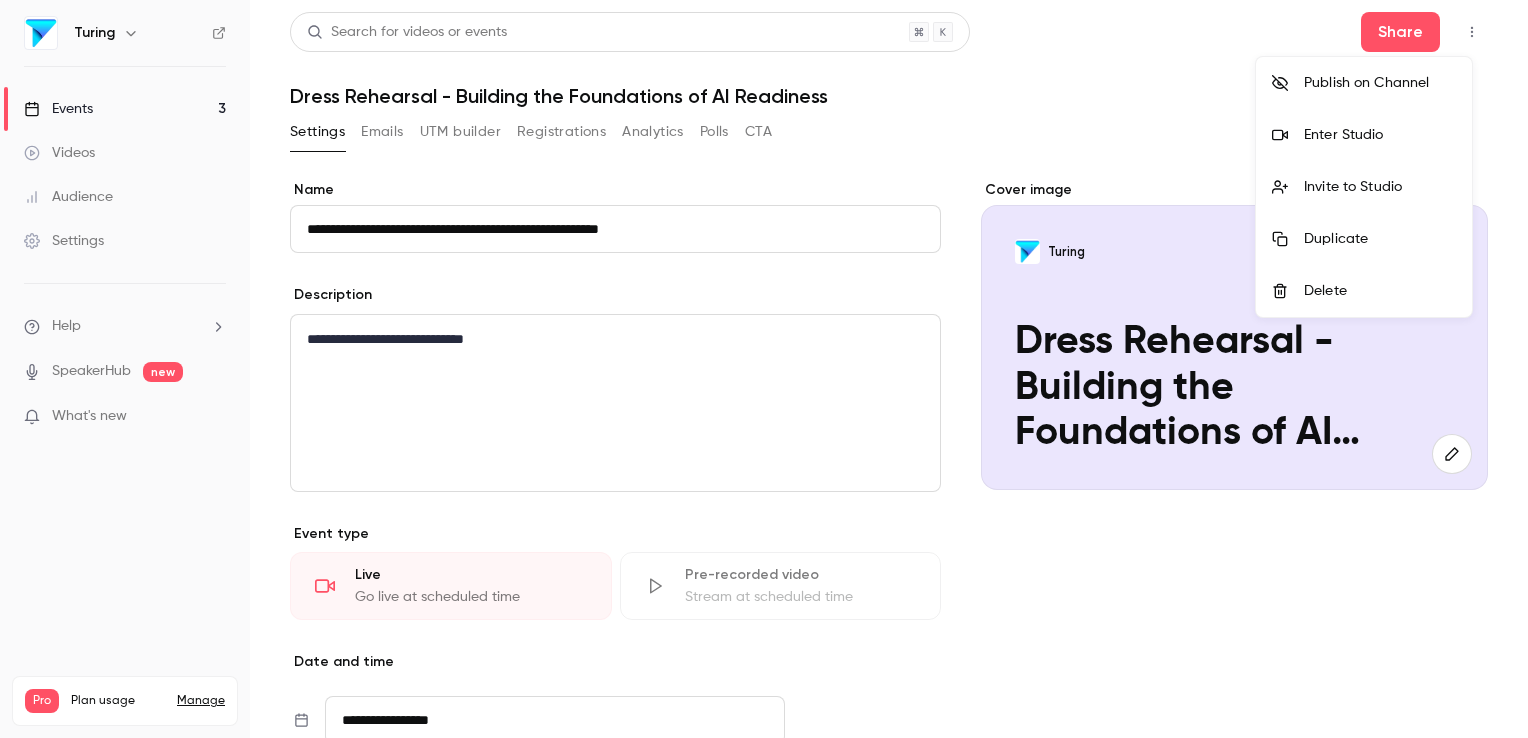 click at bounding box center [764, 369] 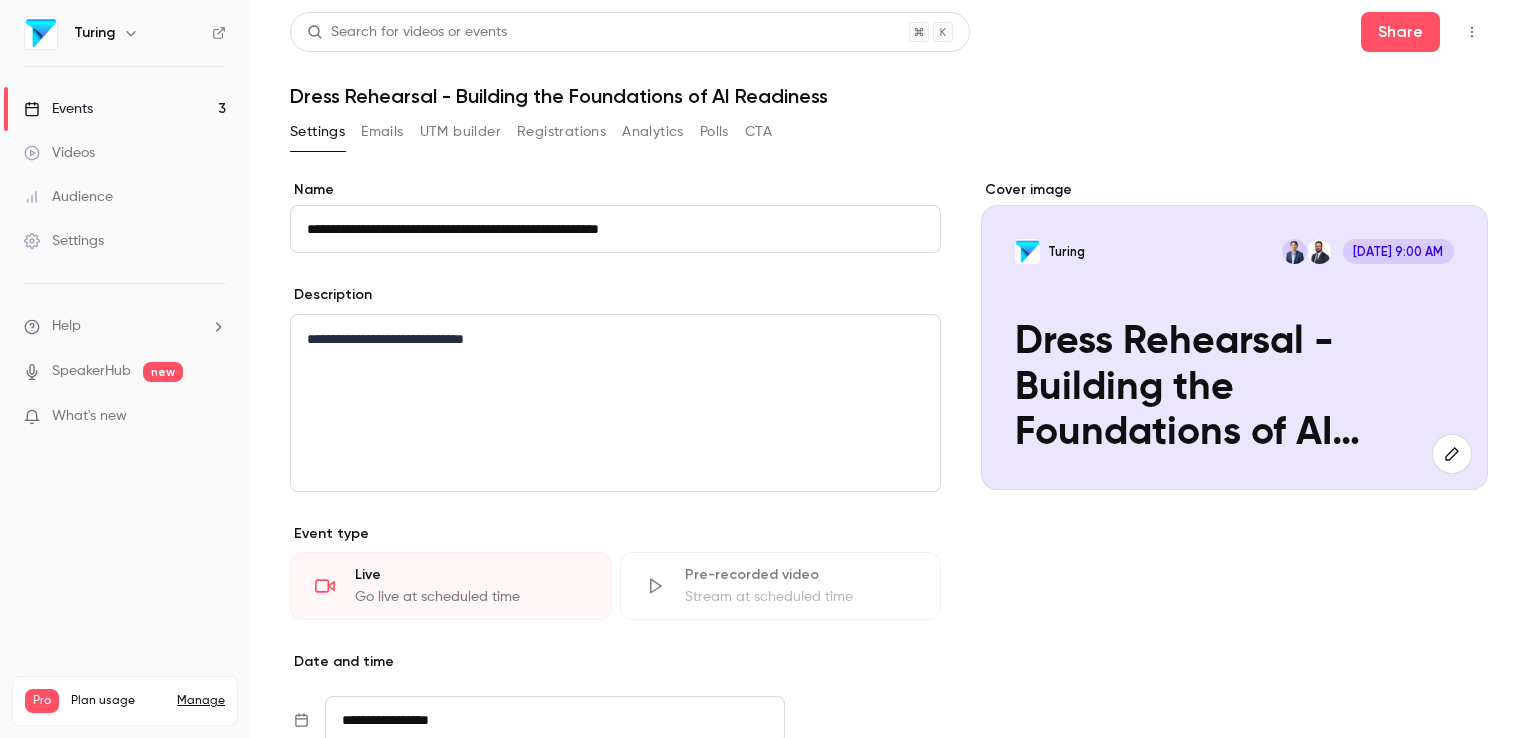 click 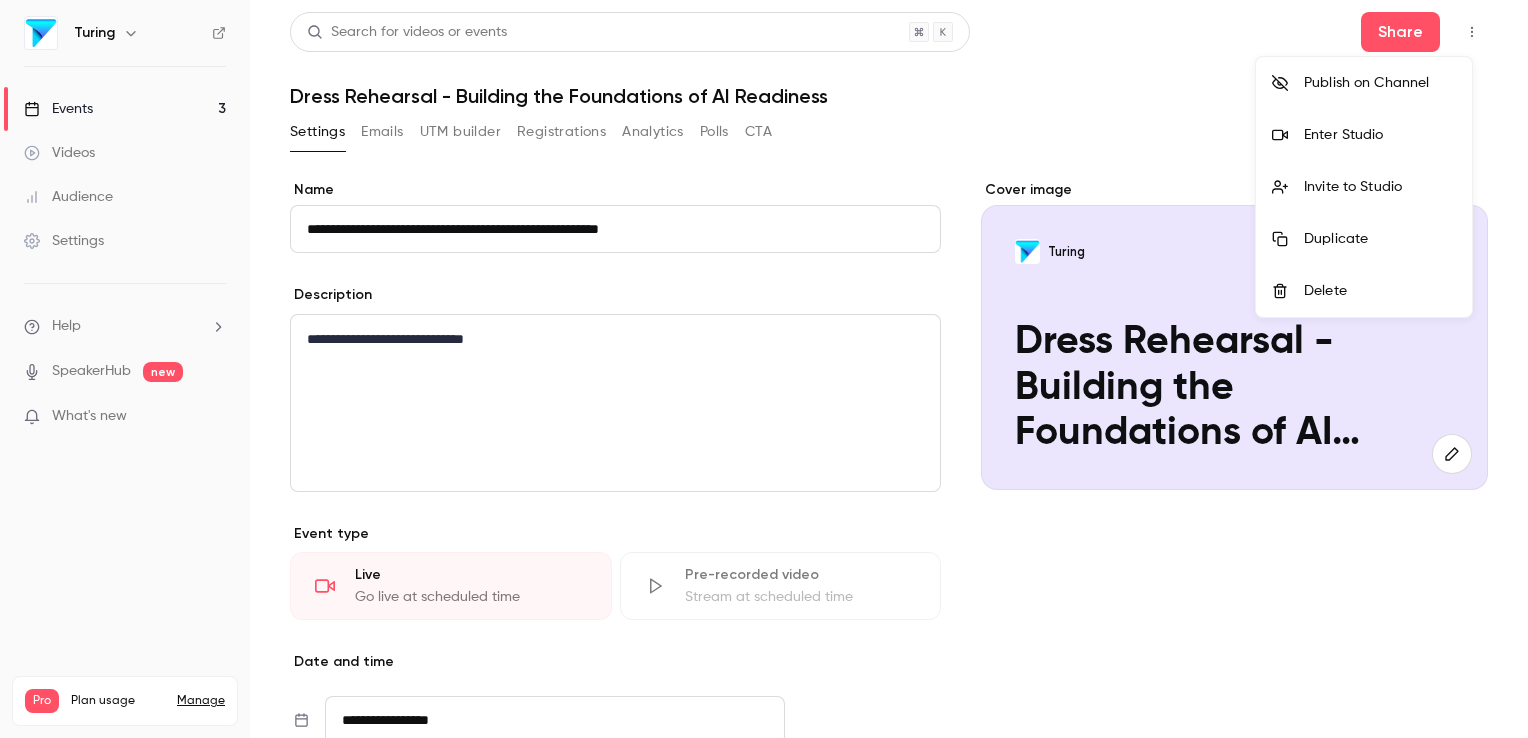 click at bounding box center (764, 369) 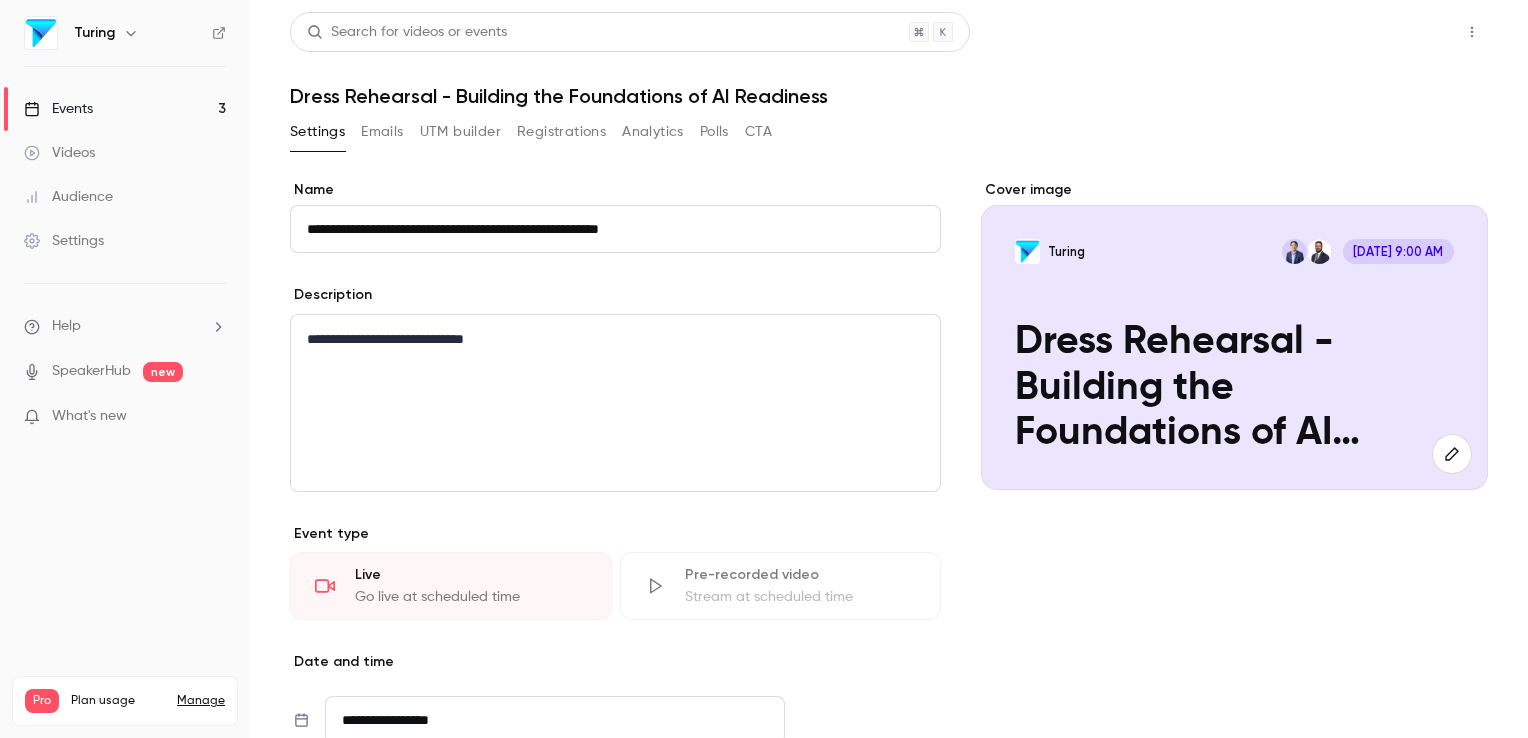 click on "Share" at bounding box center (1400, 32) 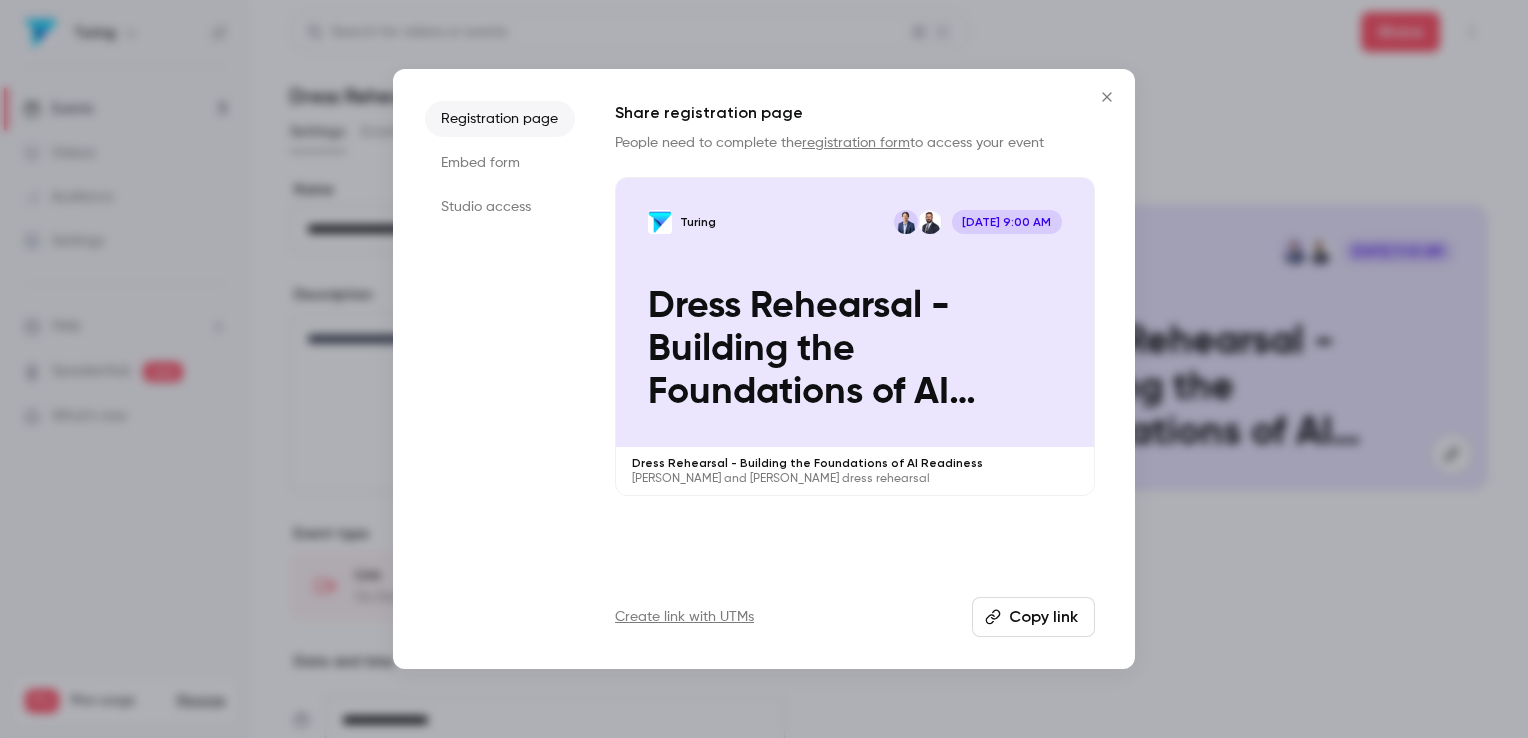 click 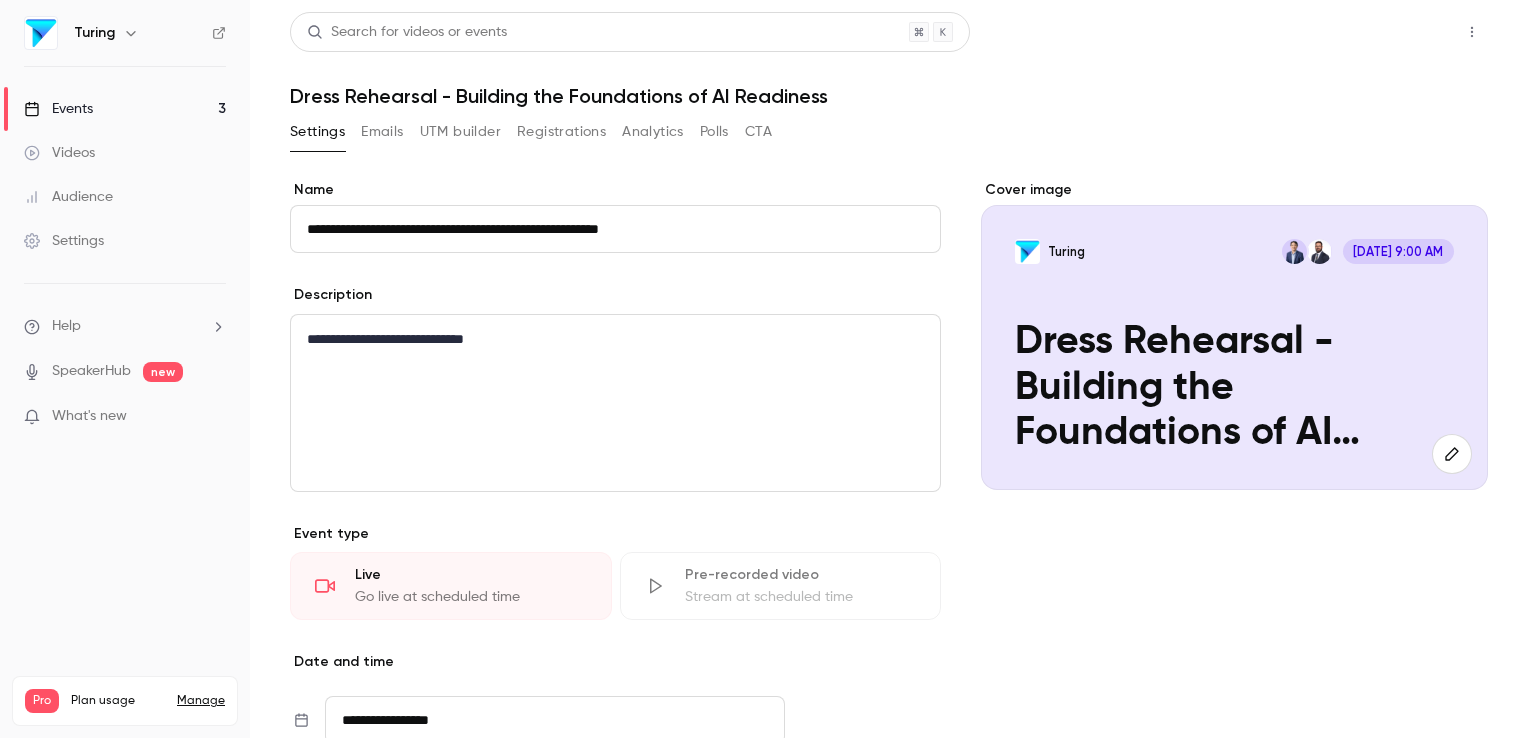 click on "Share" at bounding box center (1400, 32) 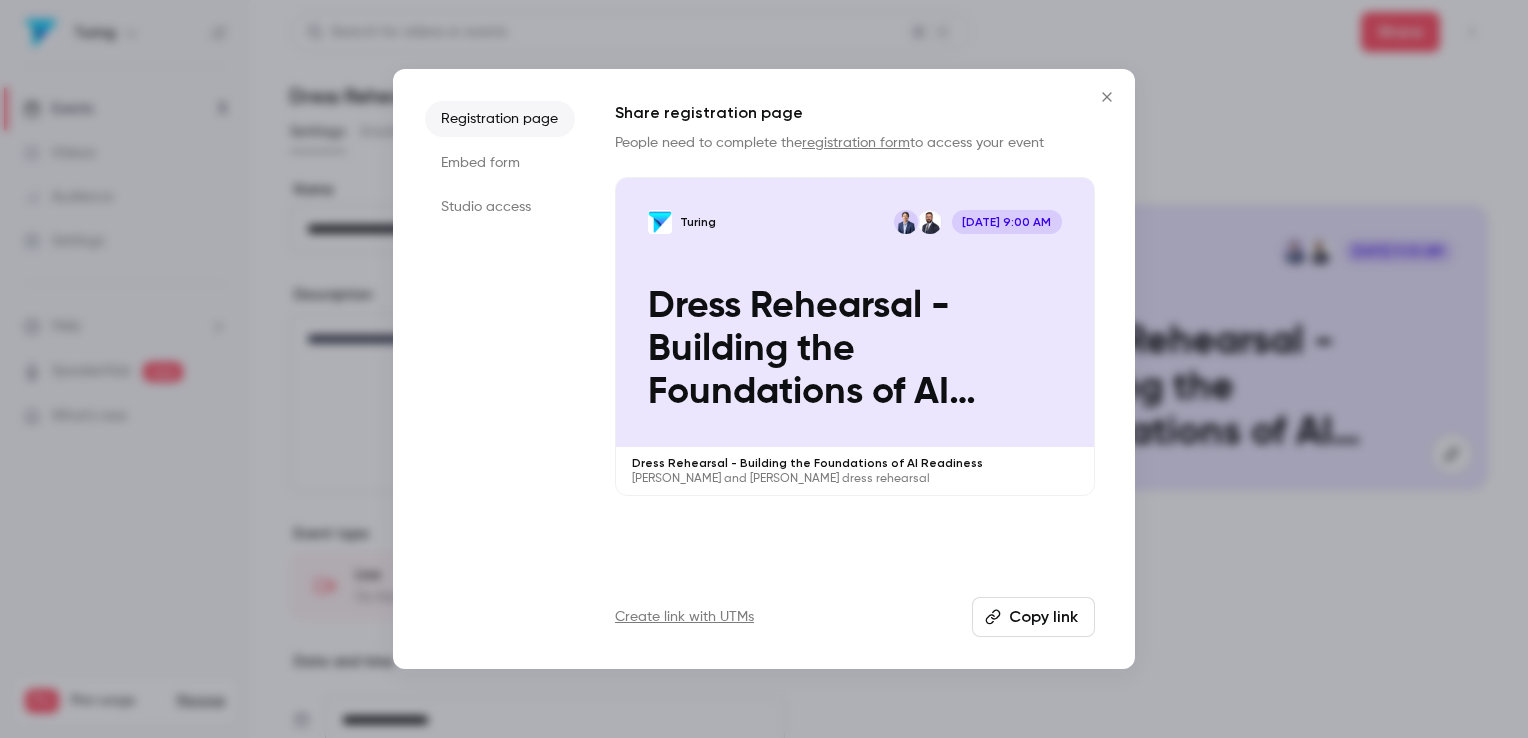 click on "Studio access" at bounding box center (500, 207) 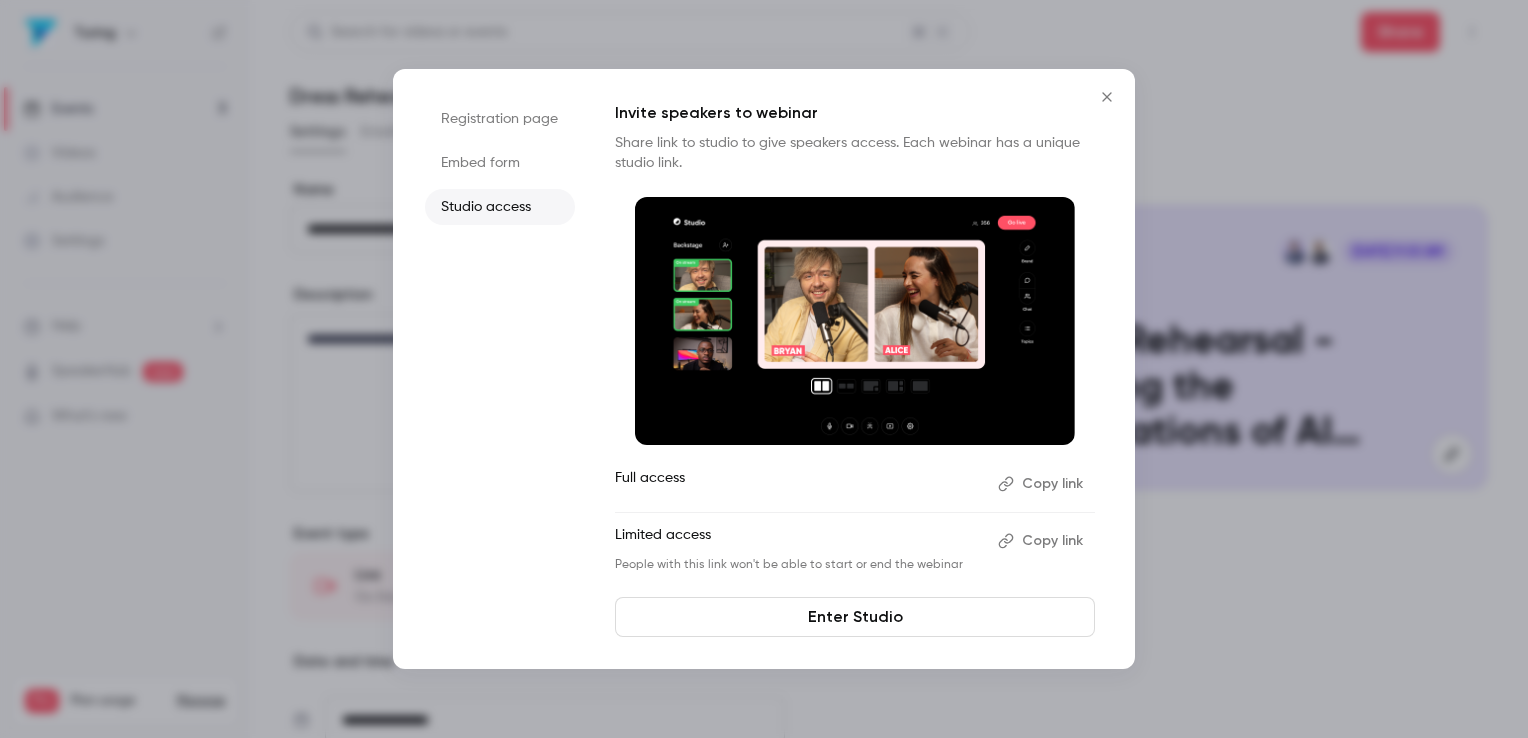 click on "Copy link" at bounding box center [1042, 484] 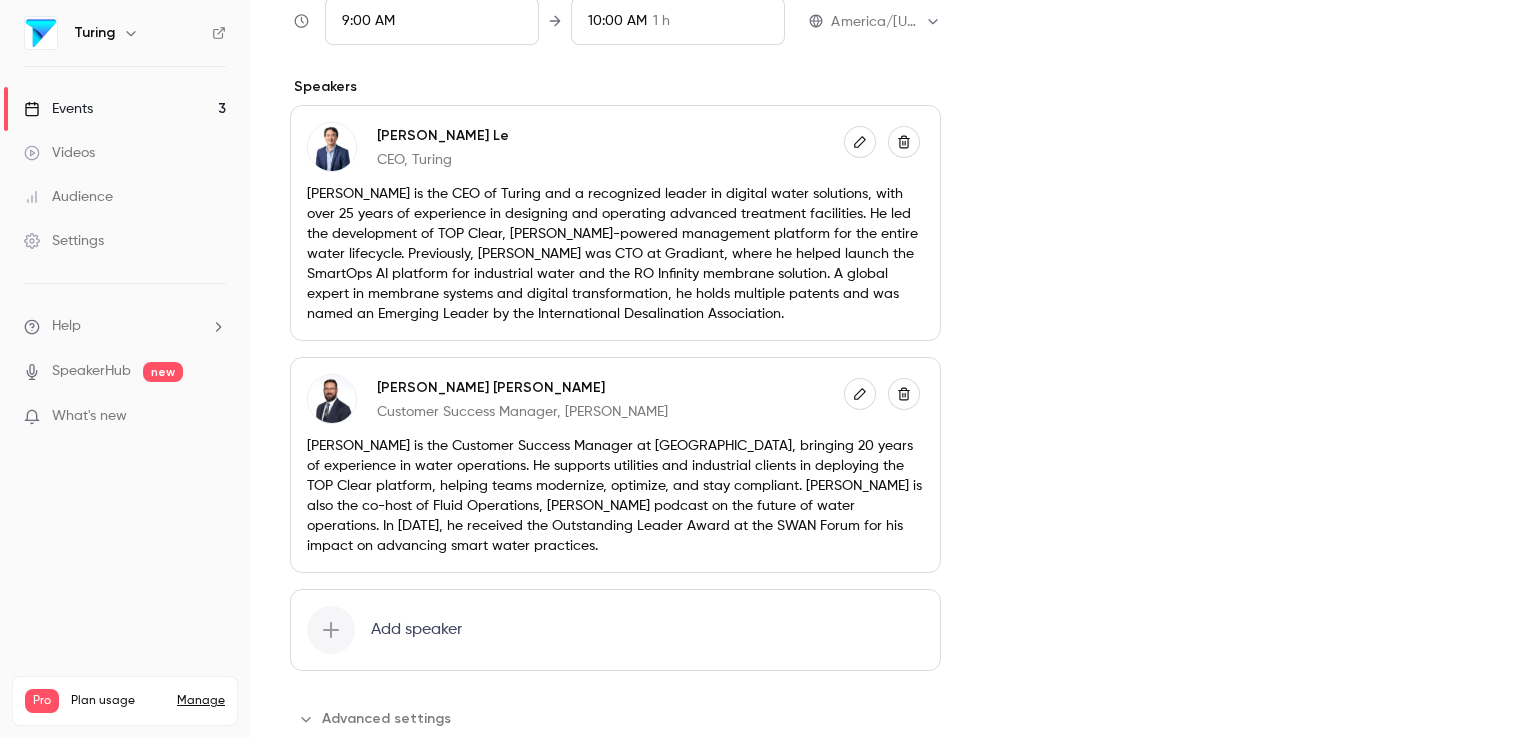 scroll, scrollTop: 868, scrollLeft: 0, axis: vertical 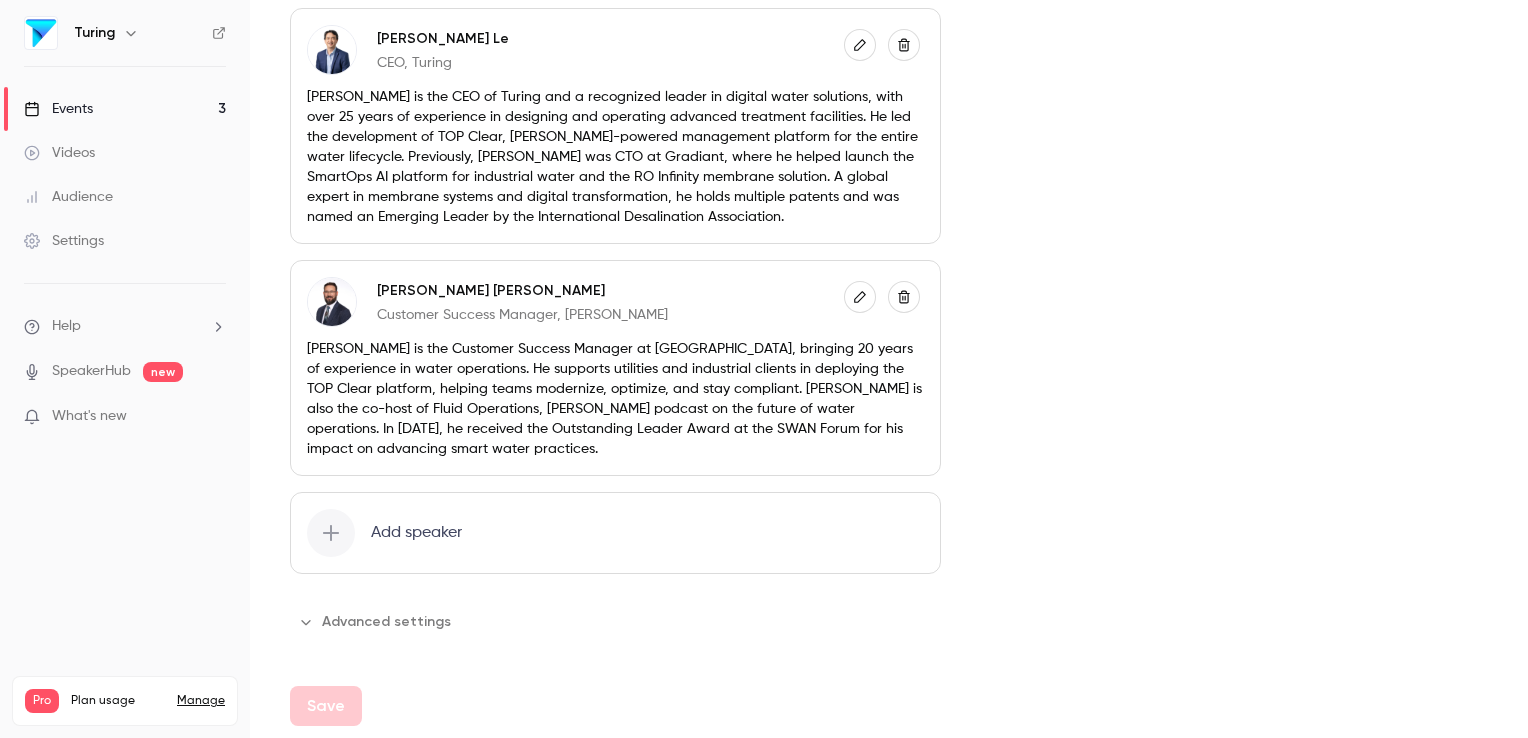click on "Advanced settings" at bounding box center [376, 622] 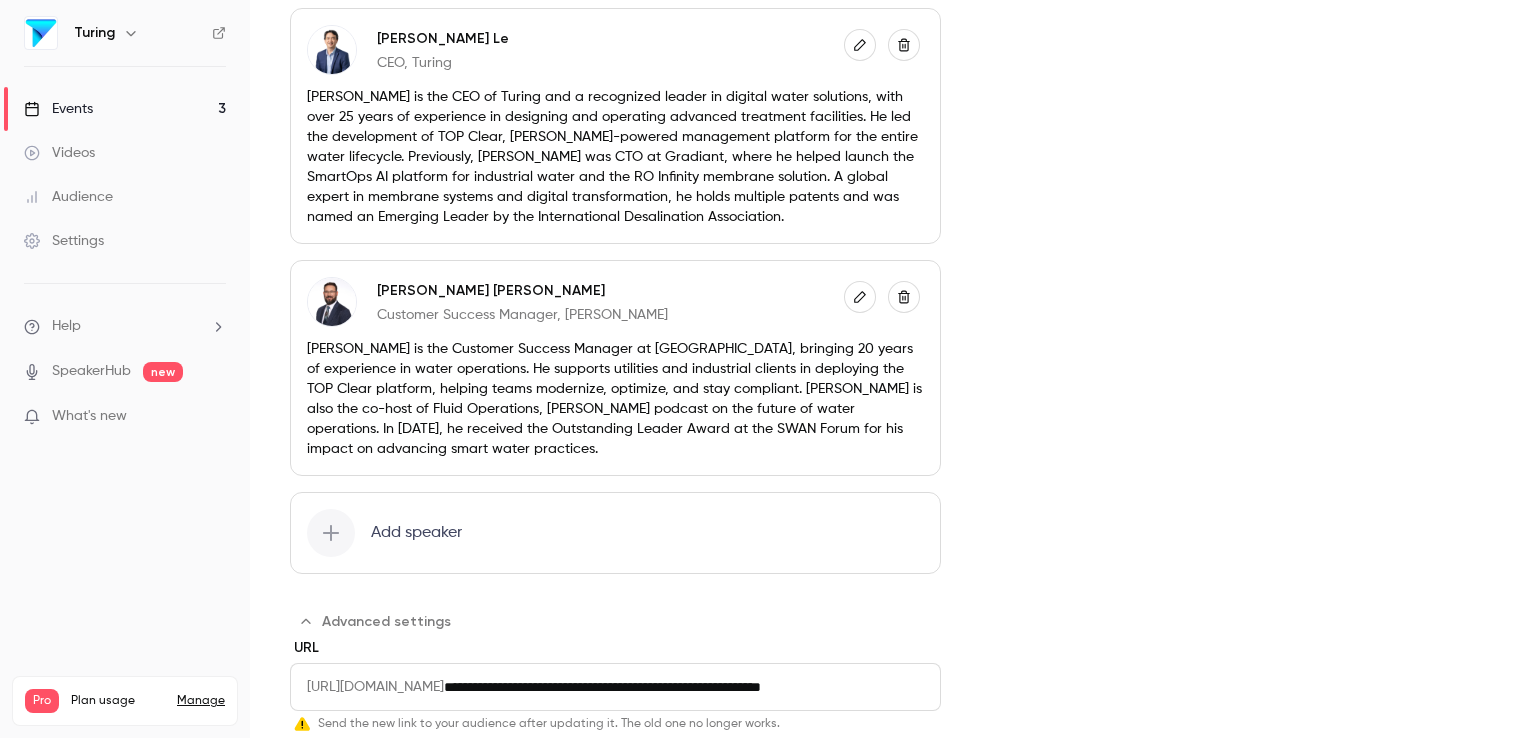 scroll, scrollTop: 1021, scrollLeft: 0, axis: vertical 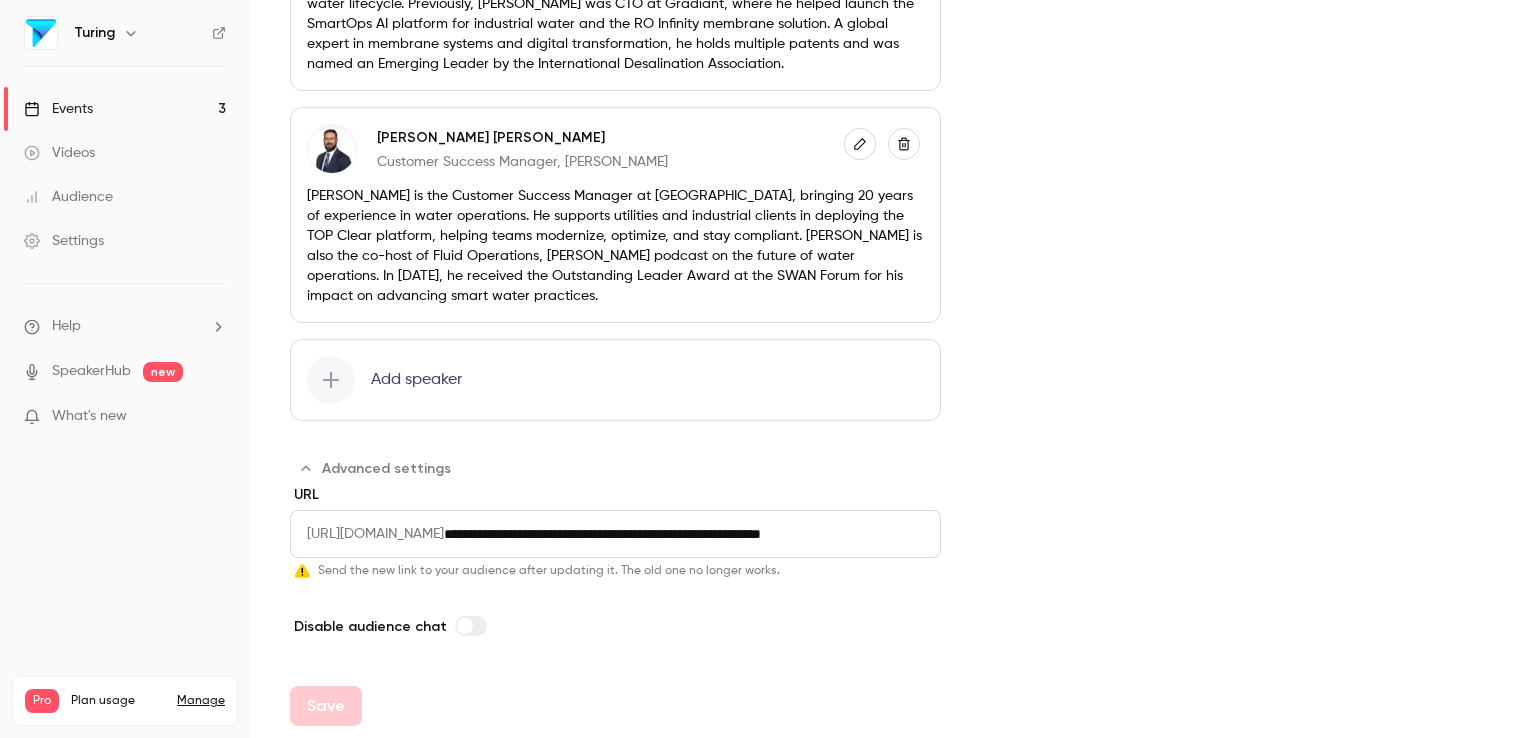 click on "Audience" at bounding box center (68, 197) 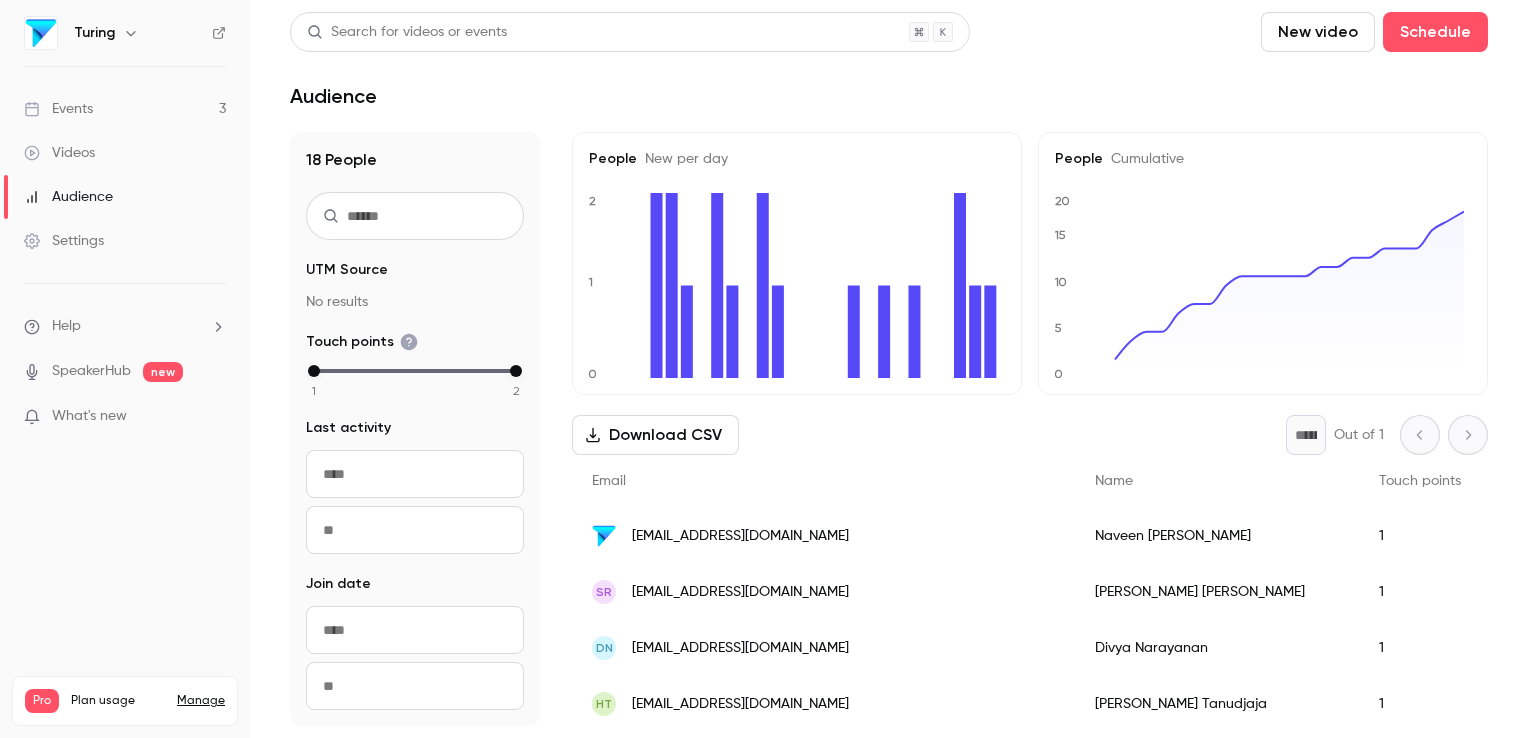 click on "Settings" at bounding box center (64, 241) 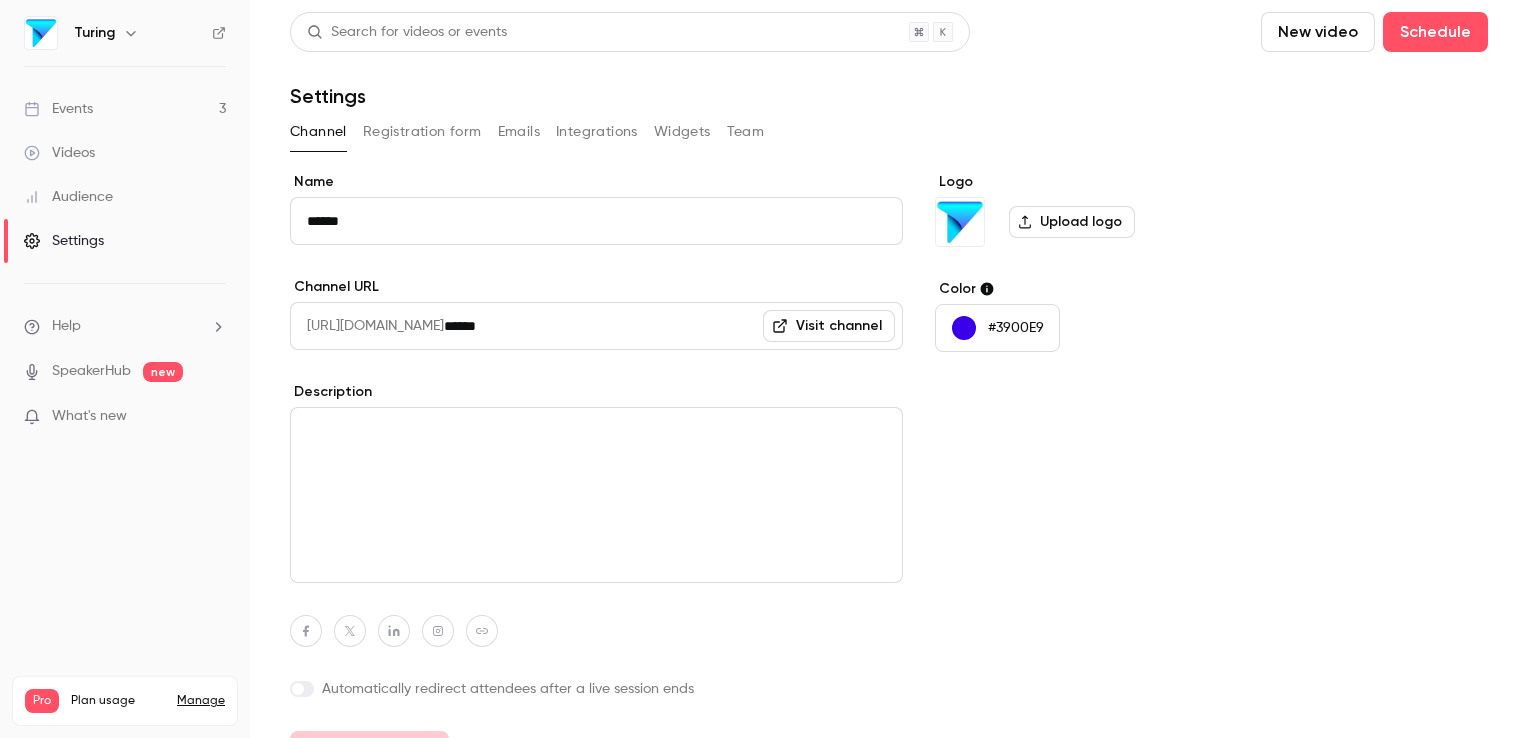 click on "Audience" at bounding box center (68, 197) 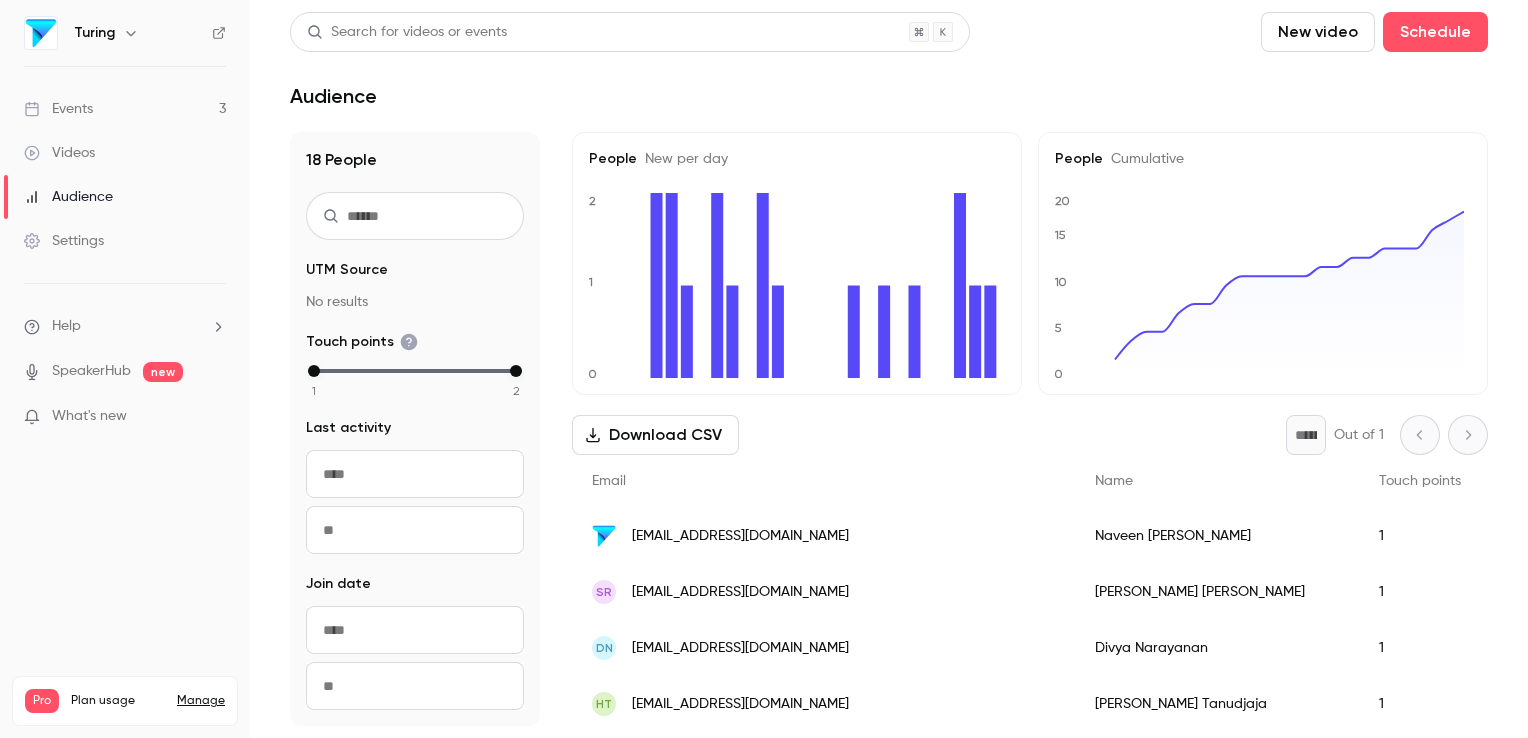 click on "Videos" at bounding box center (59, 153) 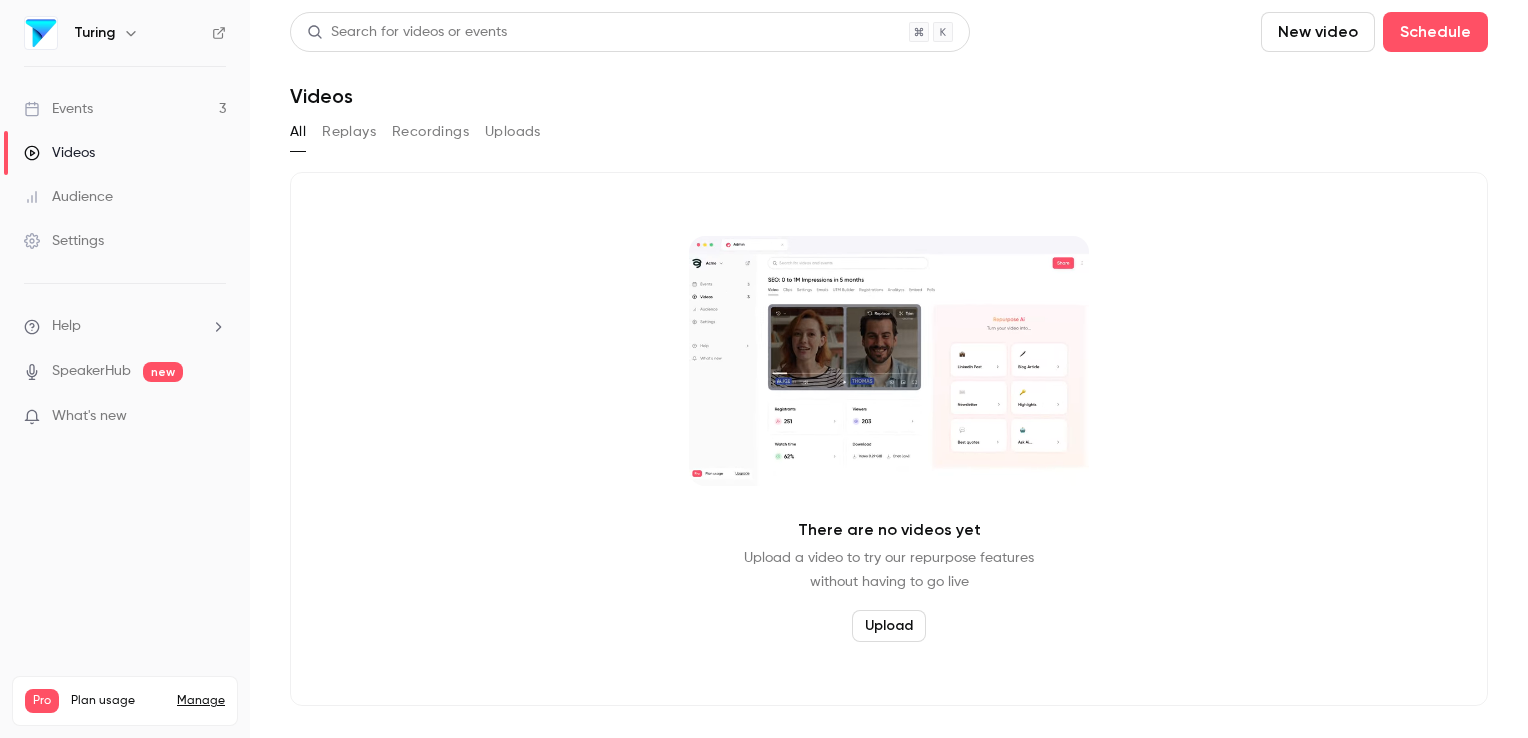 click on "SpeakerHub" at bounding box center (91, 371) 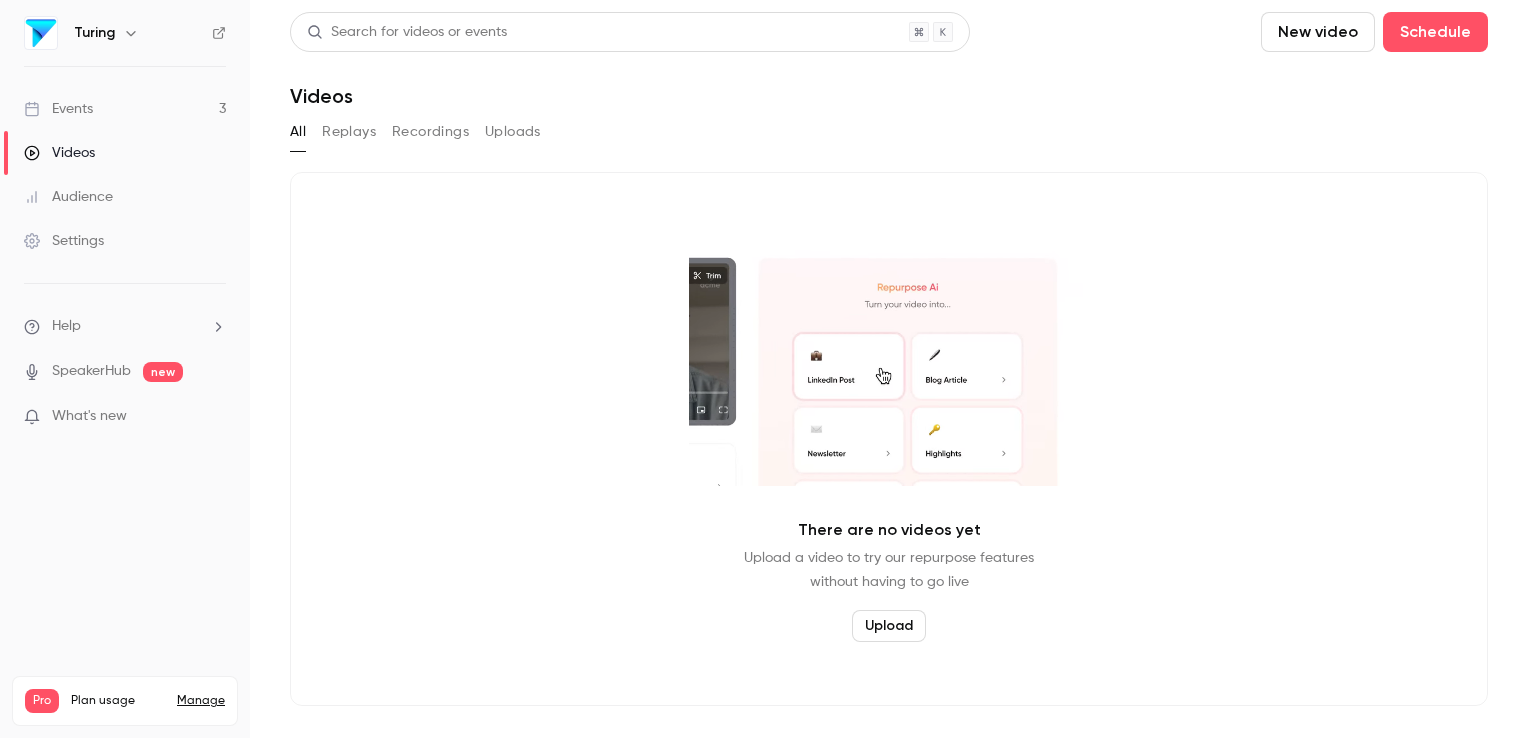 click on "Events" at bounding box center [58, 109] 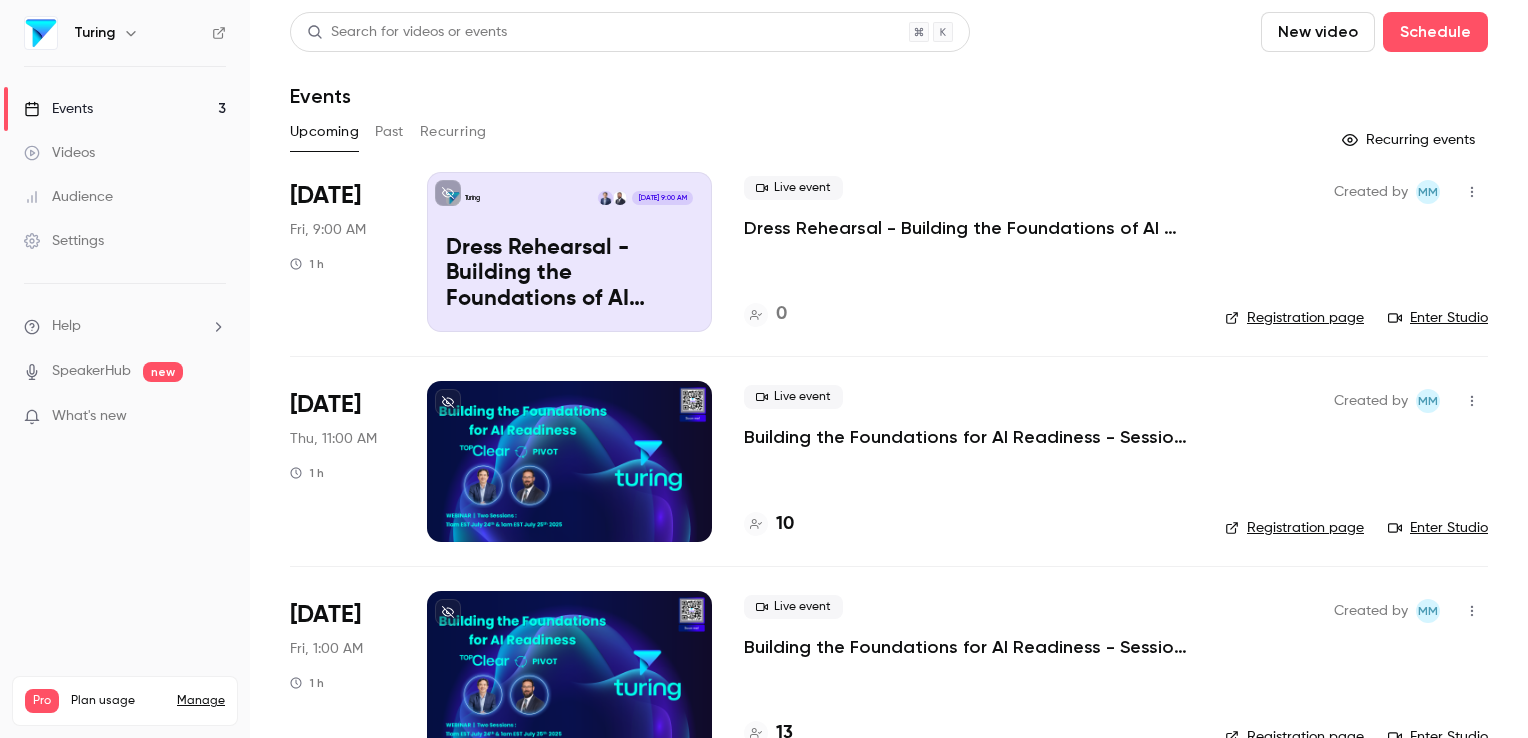 click at bounding box center (756, 315) 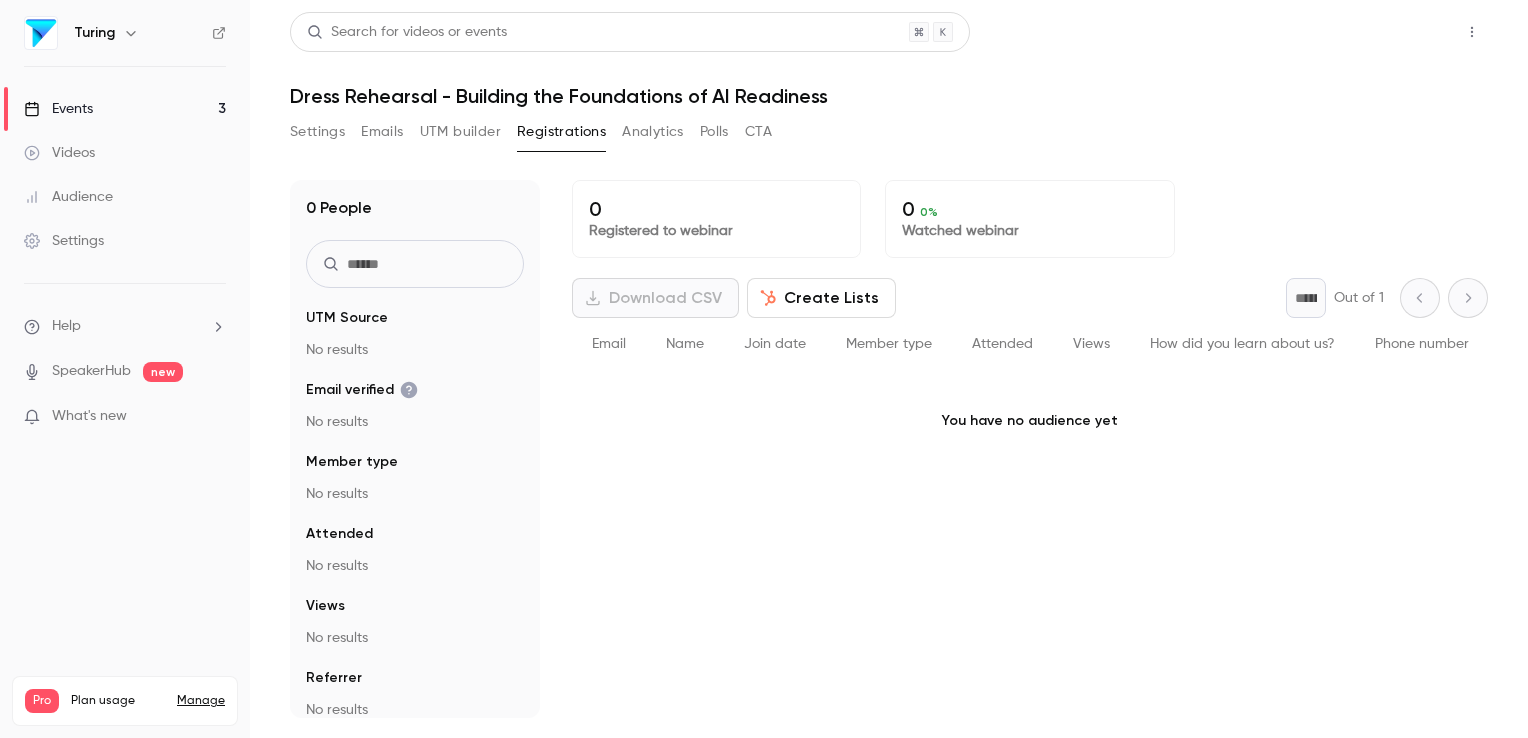 click on "Share" at bounding box center (1400, 32) 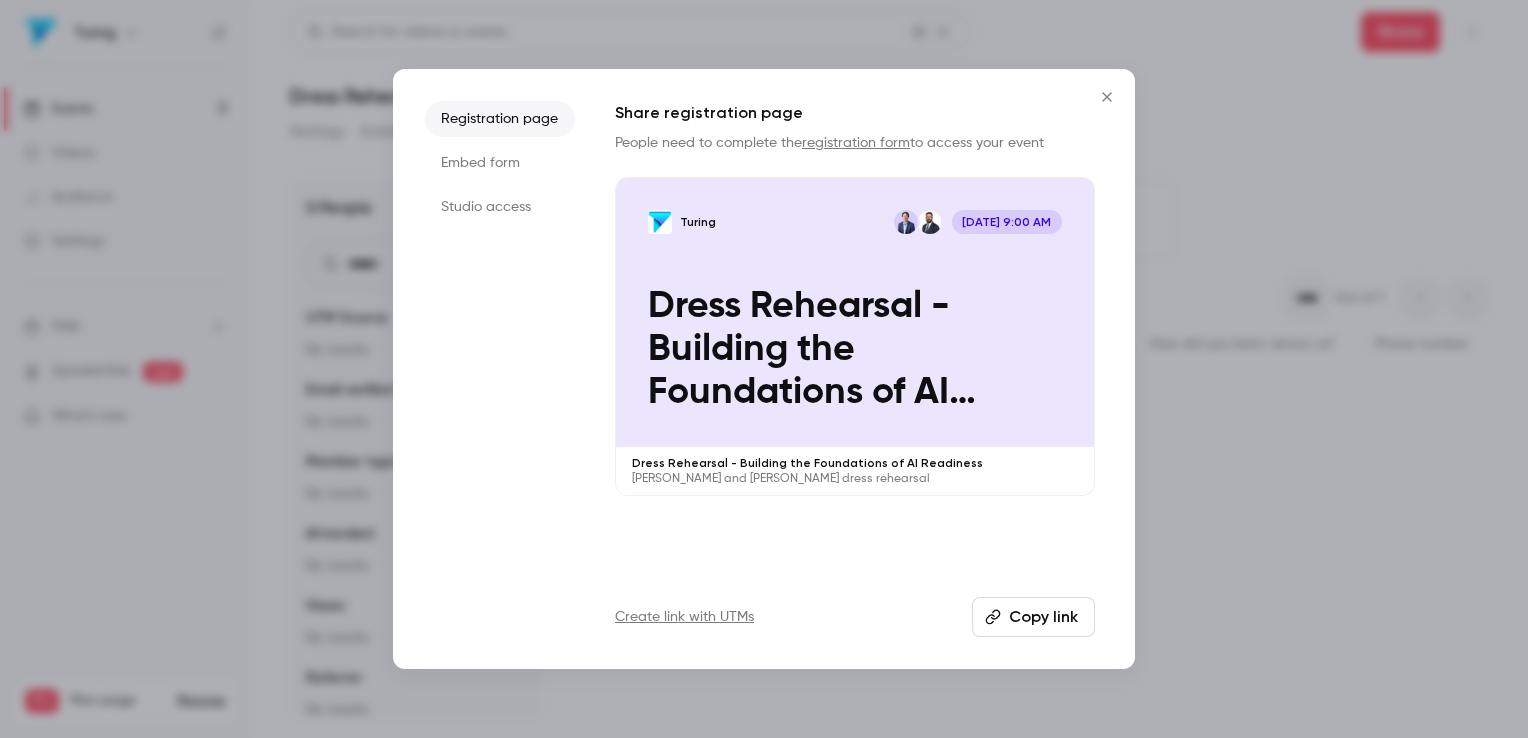click on "registration form" at bounding box center [856, 143] 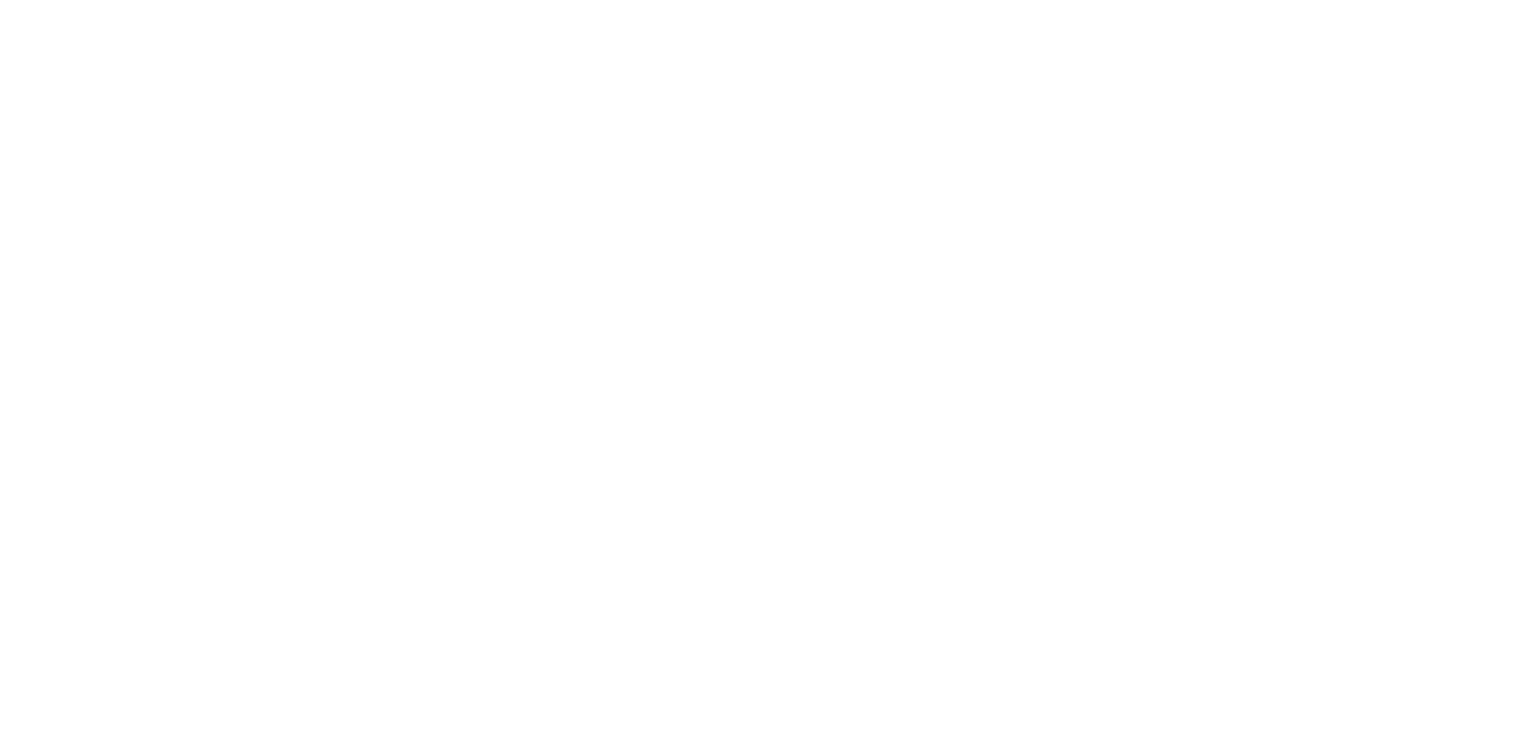 scroll, scrollTop: 0, scrollLeft: 0, axis: both 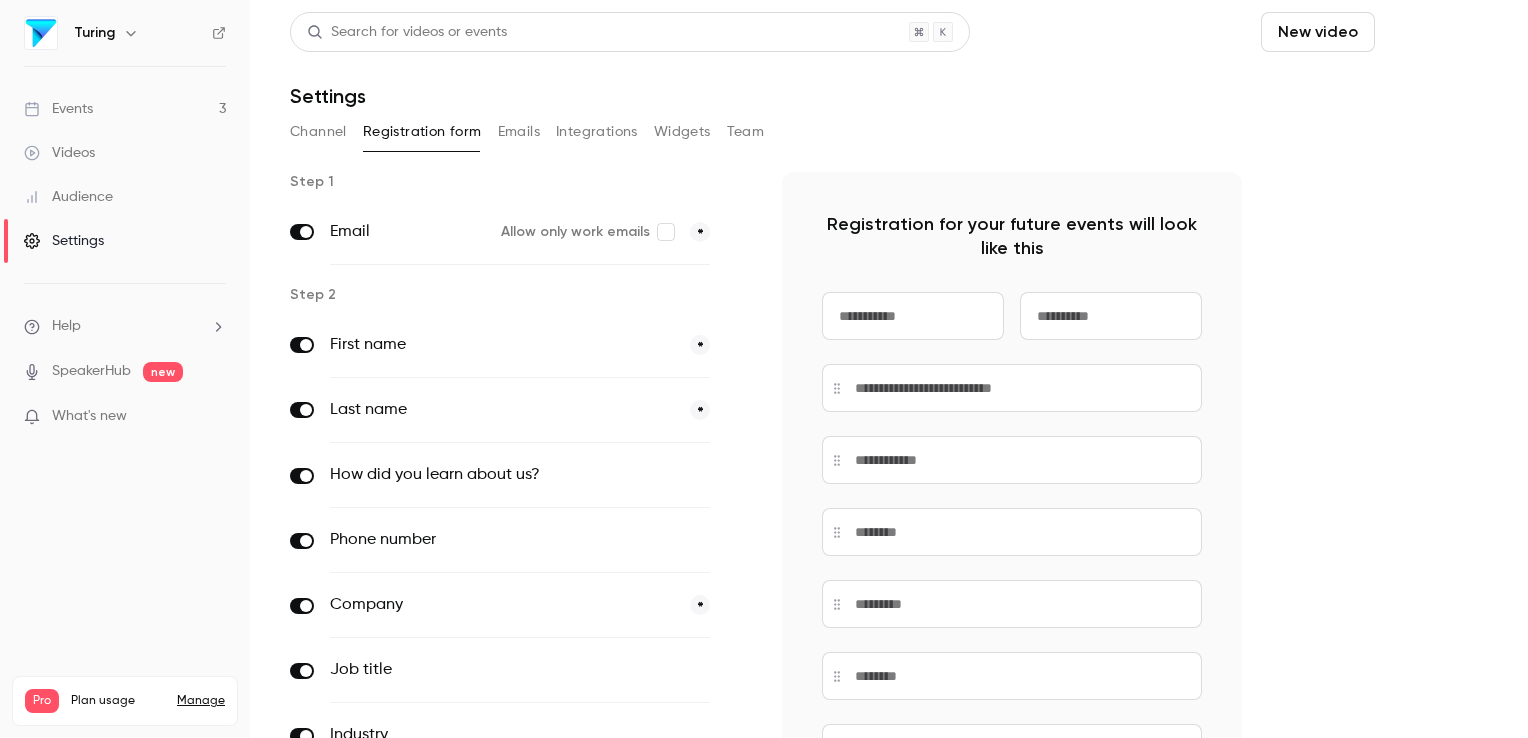 click on "Schedule" at bounding box center [1435, 32] 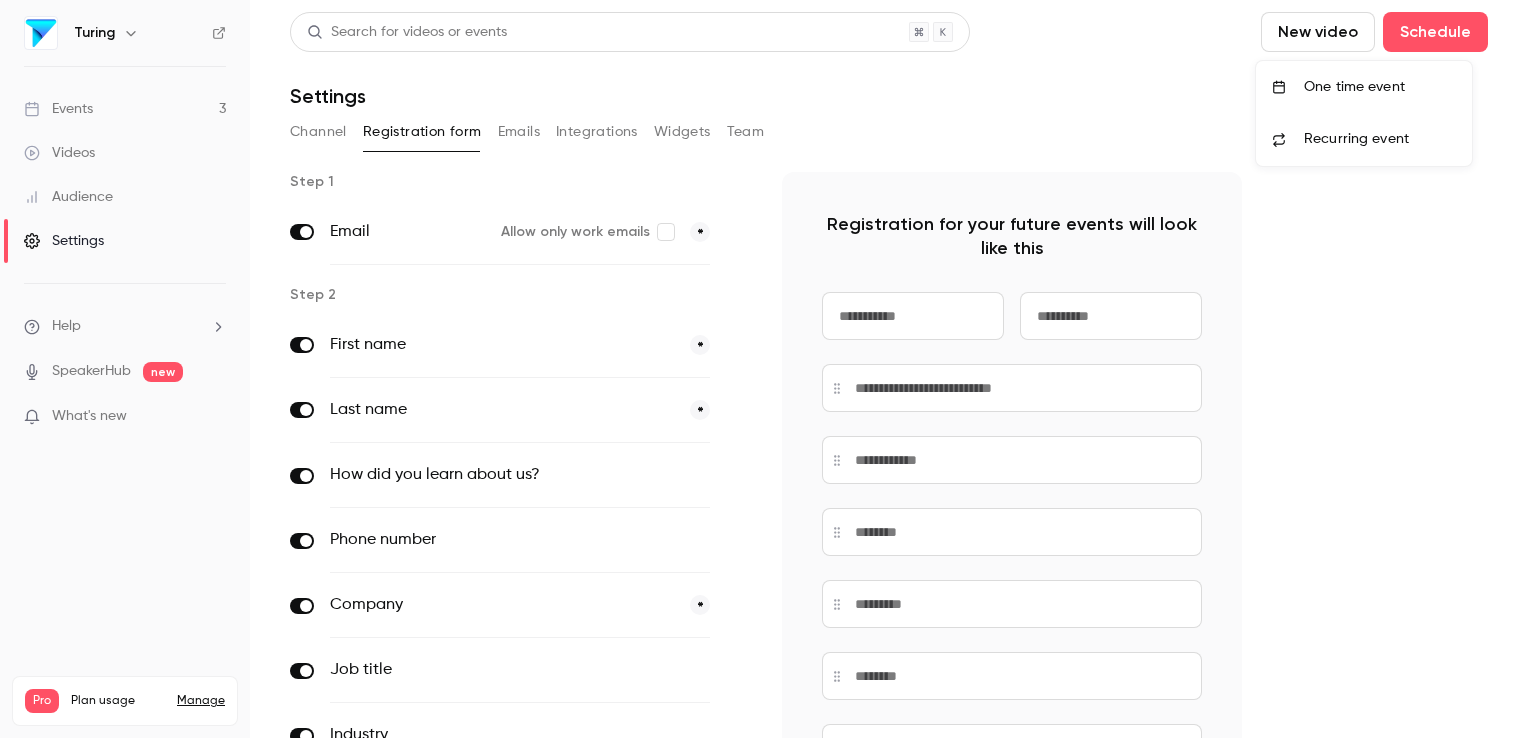 click on "One time event" at bounding box center [1380, 87] 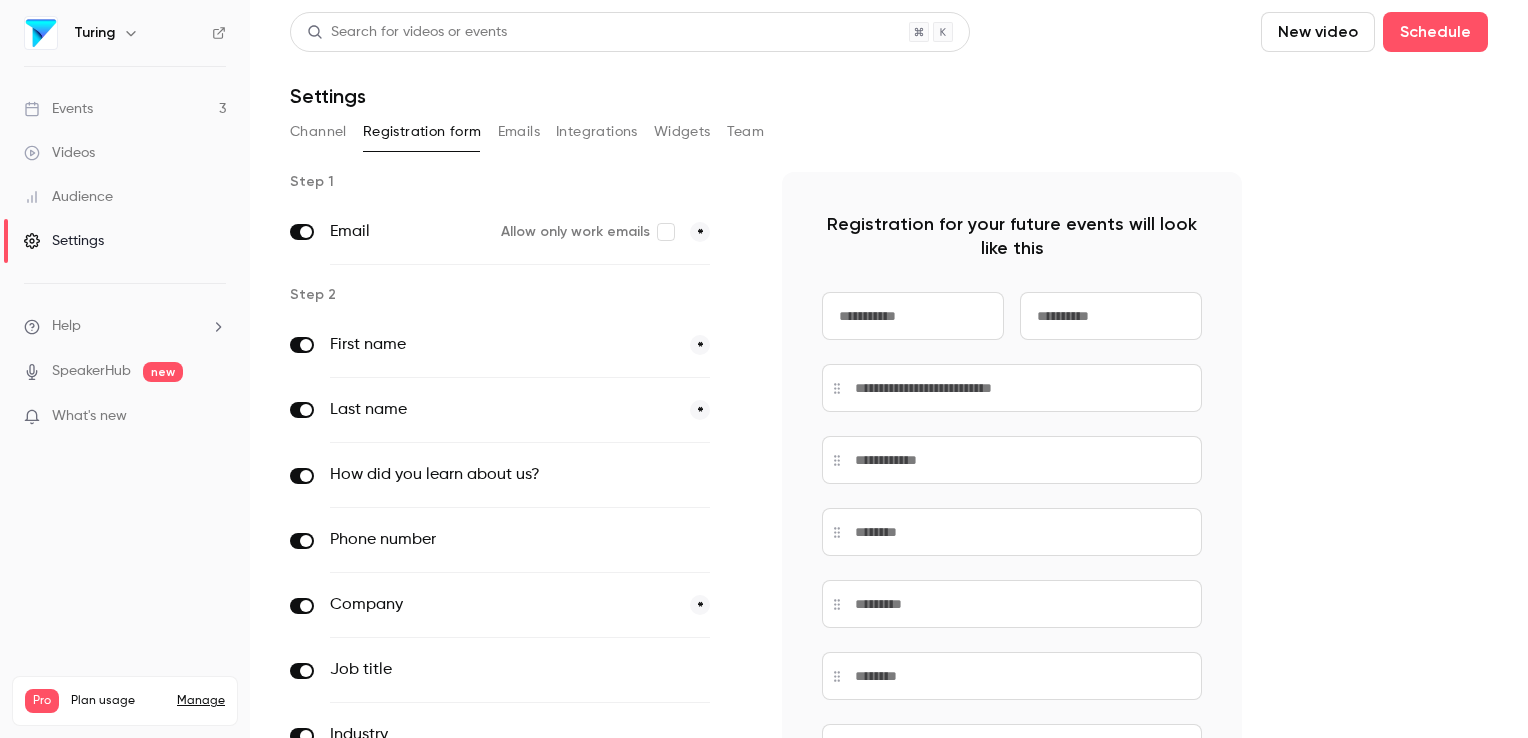 click on "Events" at bounding box center [58, 109] 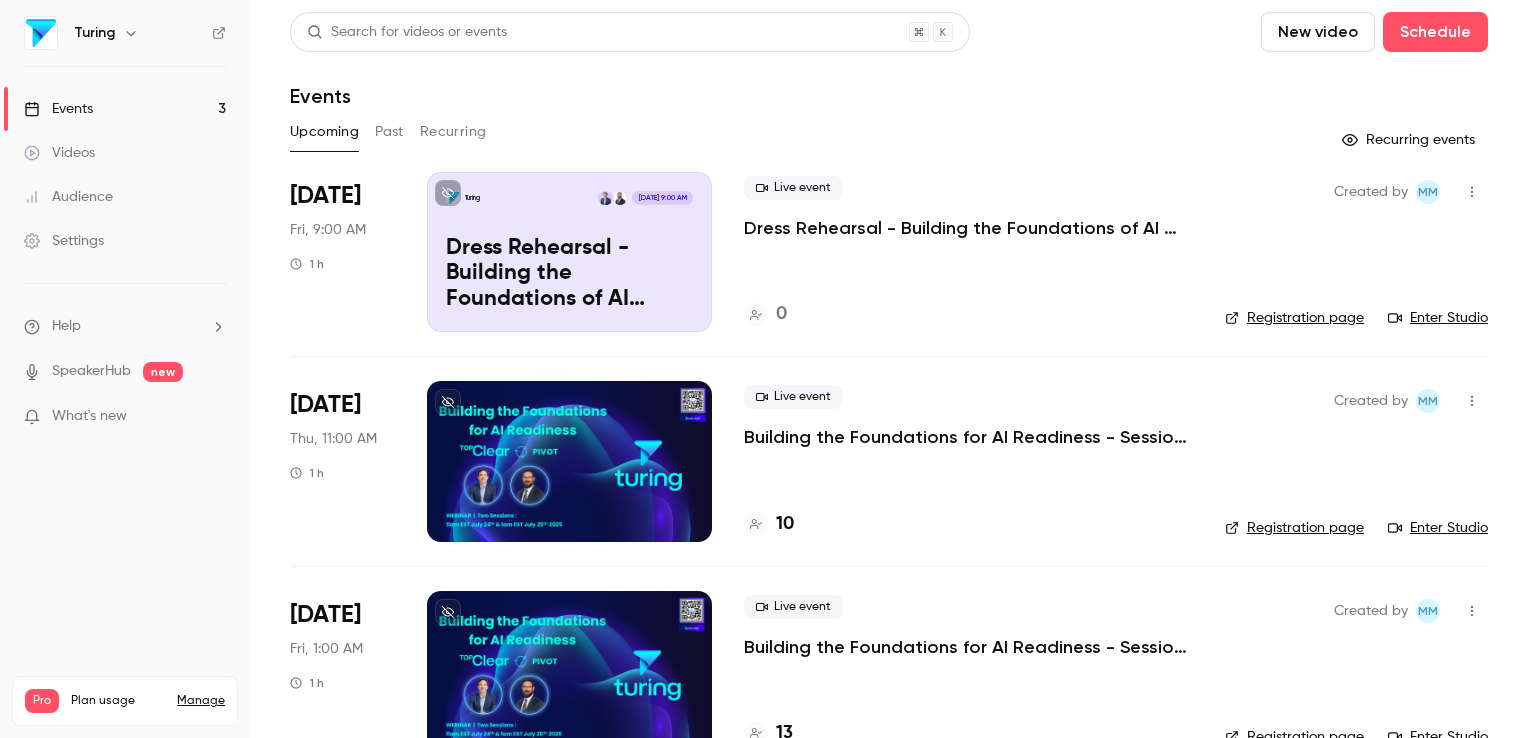 click on "Turing [DATE] 9:00 AM Dress Rehearsal - Building the Foundations of AI Readiness" at bounding box center [569, 252] 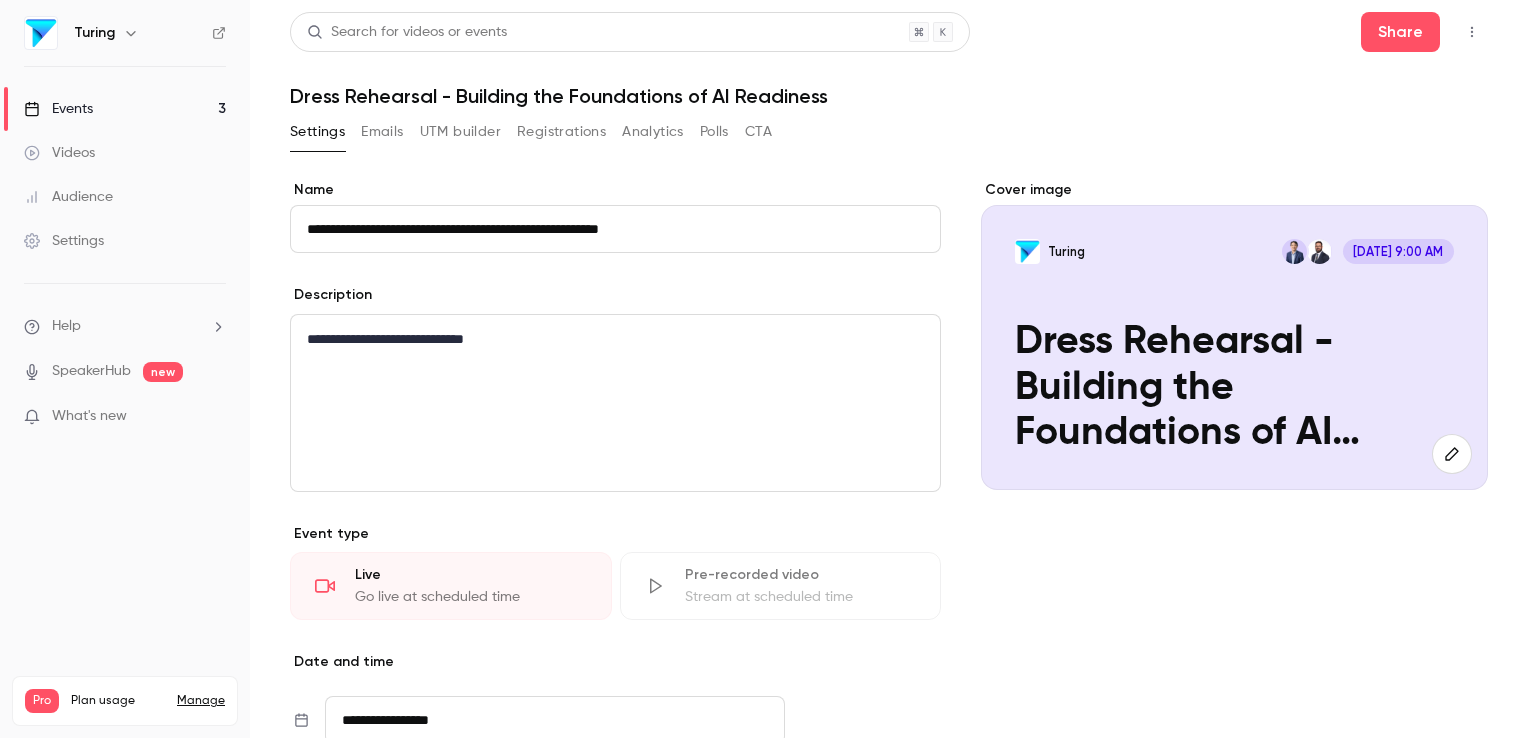 click on "Registrations" at bounding box center [561, 132] 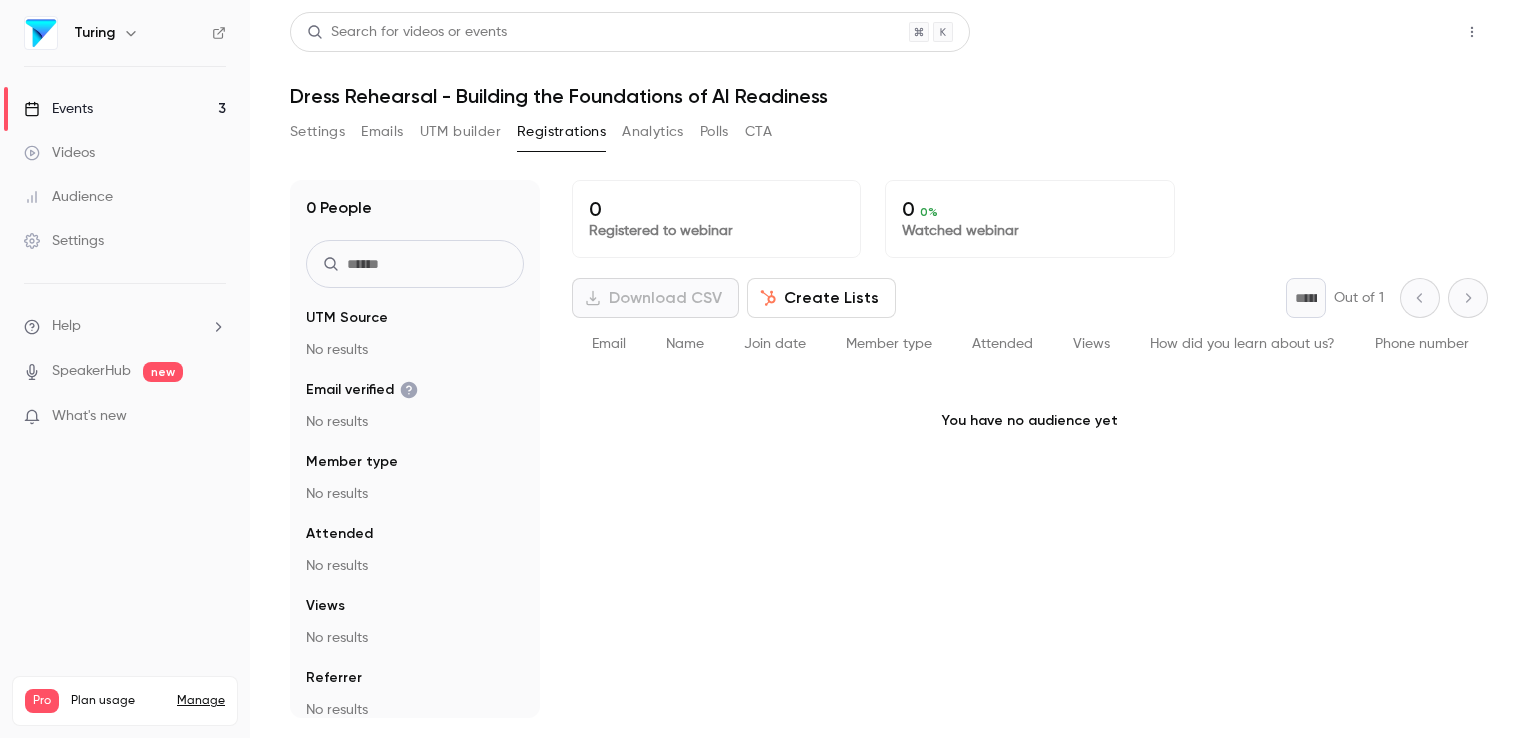 click on "Share" at bounding box center [1400, 32] 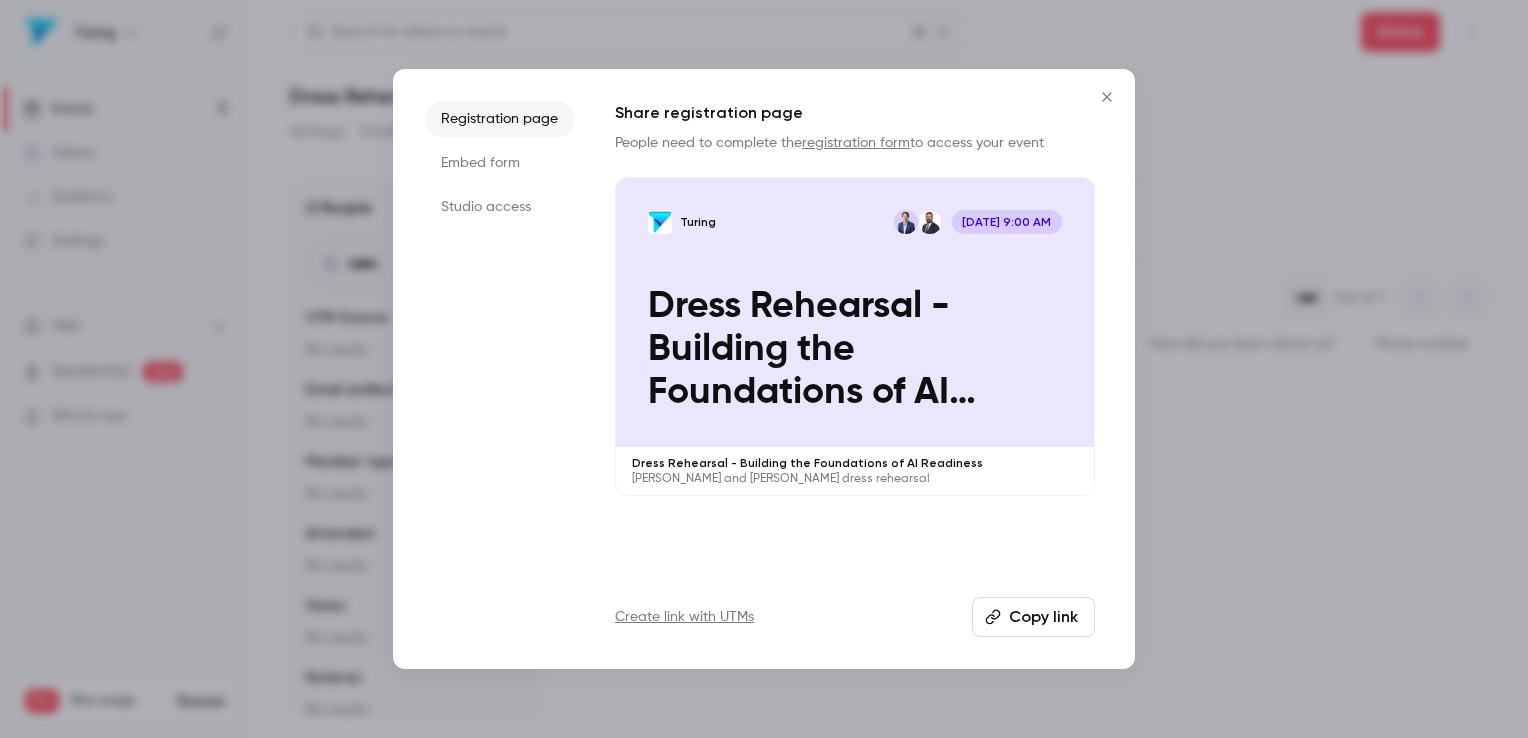click on "Registration page" at bounding box center [500, 119] 